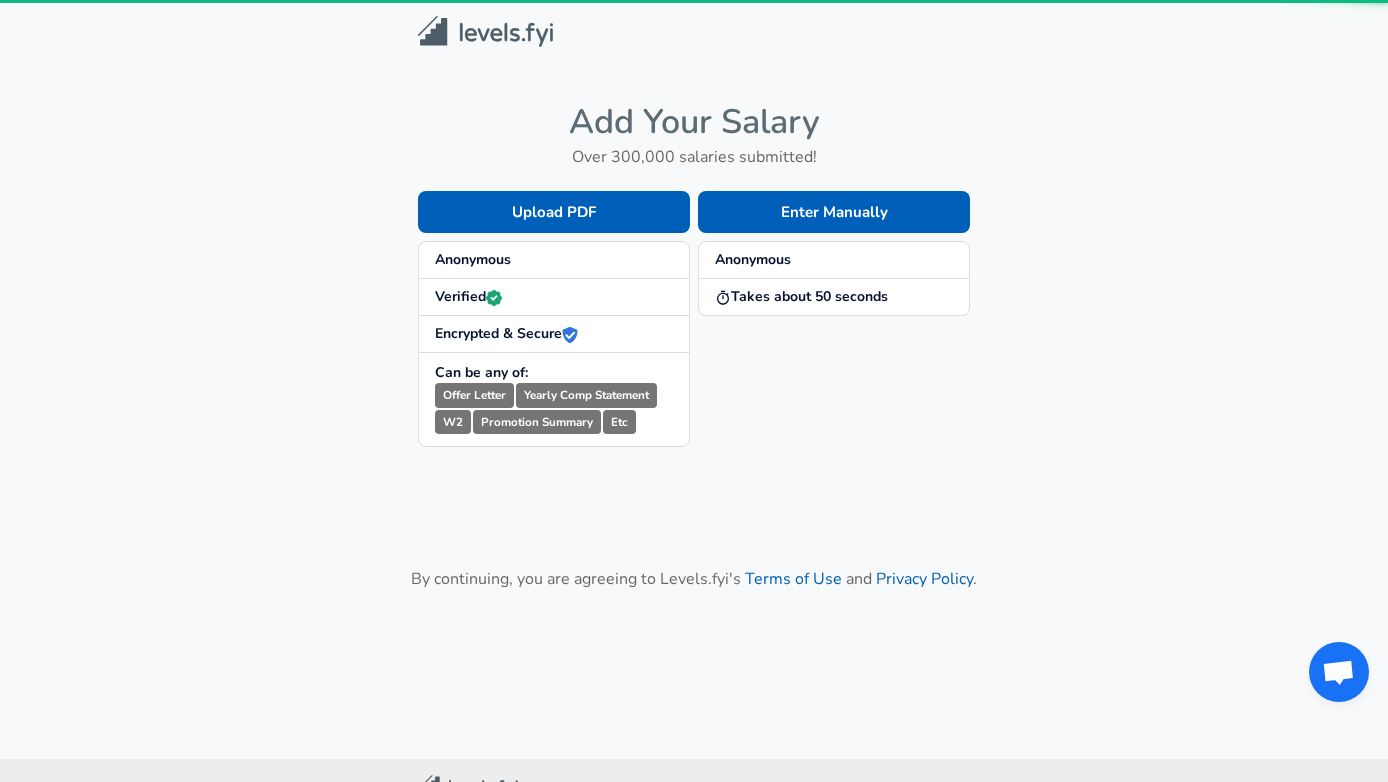 scroll, scrollTop: 0, scrollLeft: 0, axis: both 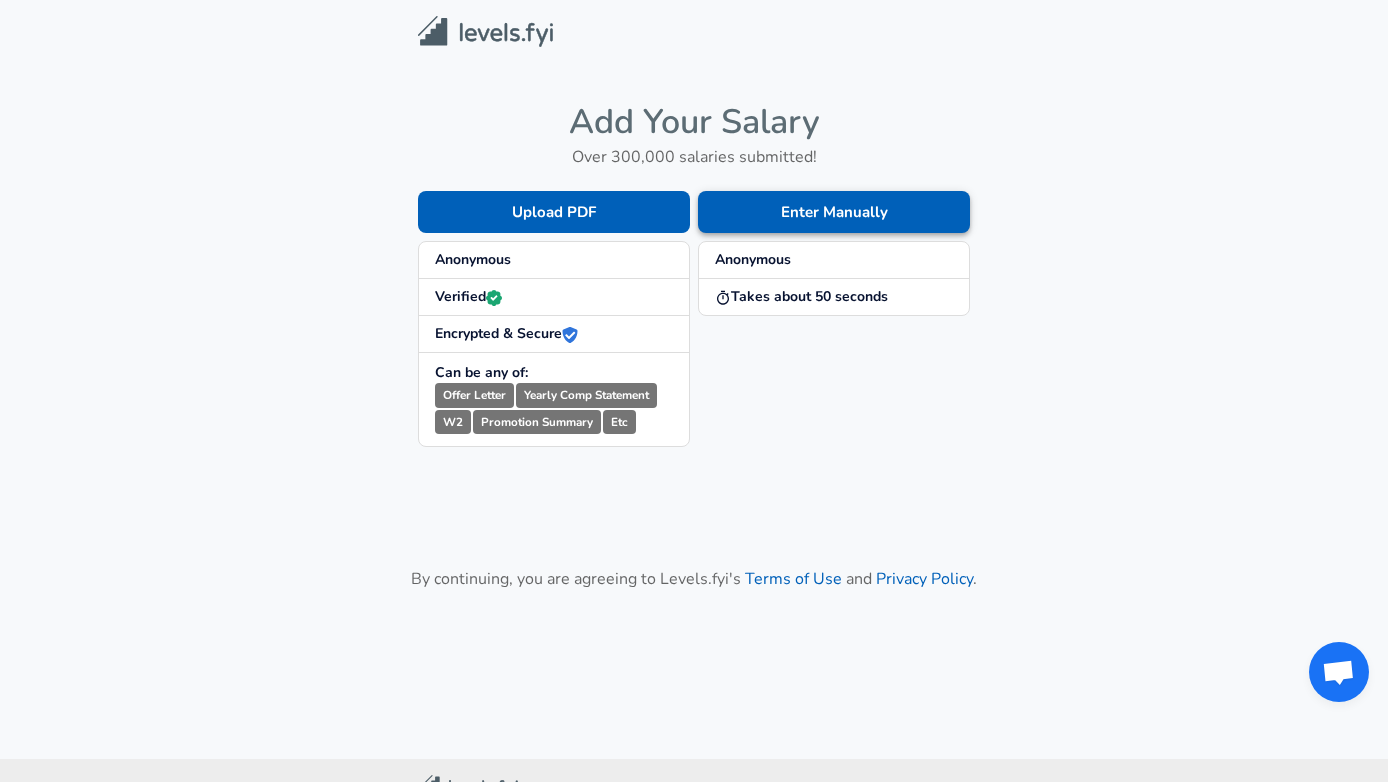 click on "Enter Manually" at bounding box center [834, 212] 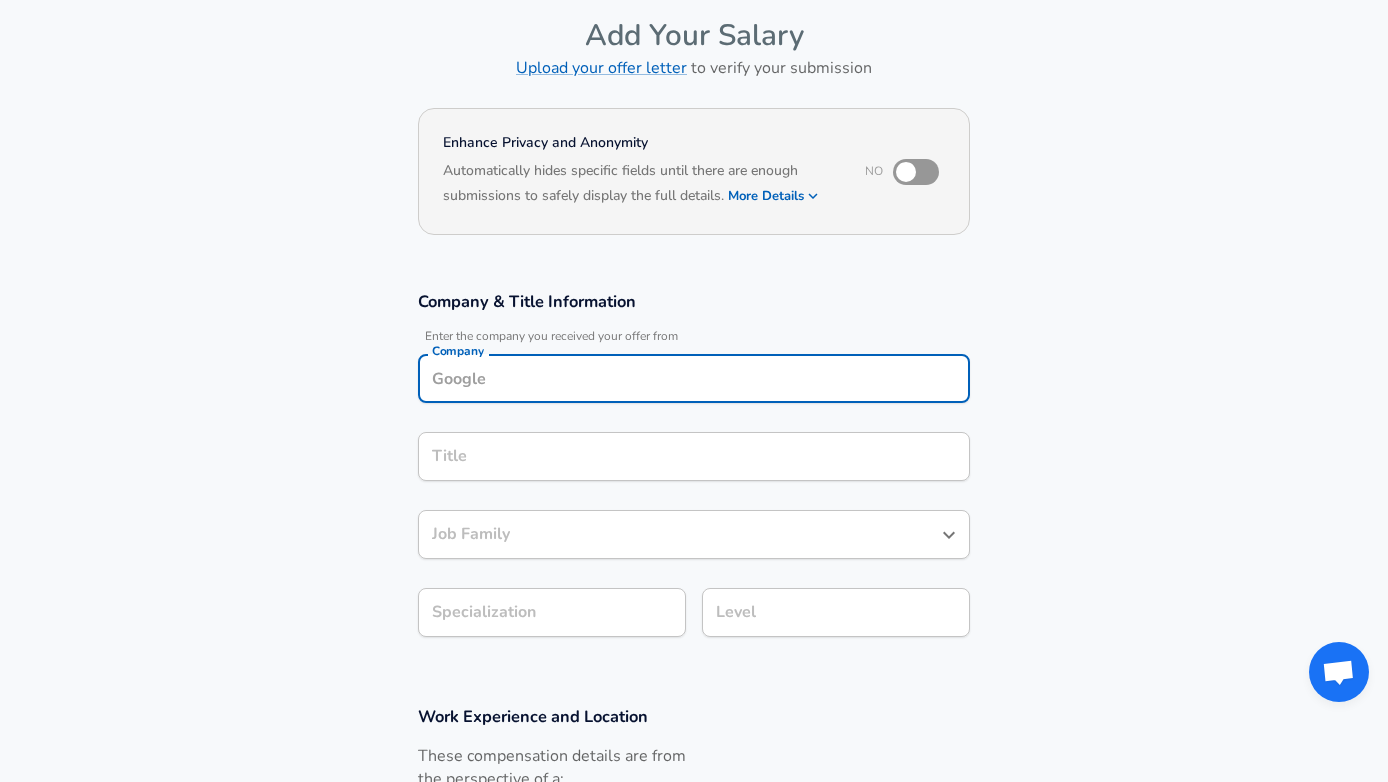 click on "Company" at bounding box center [694, 378] 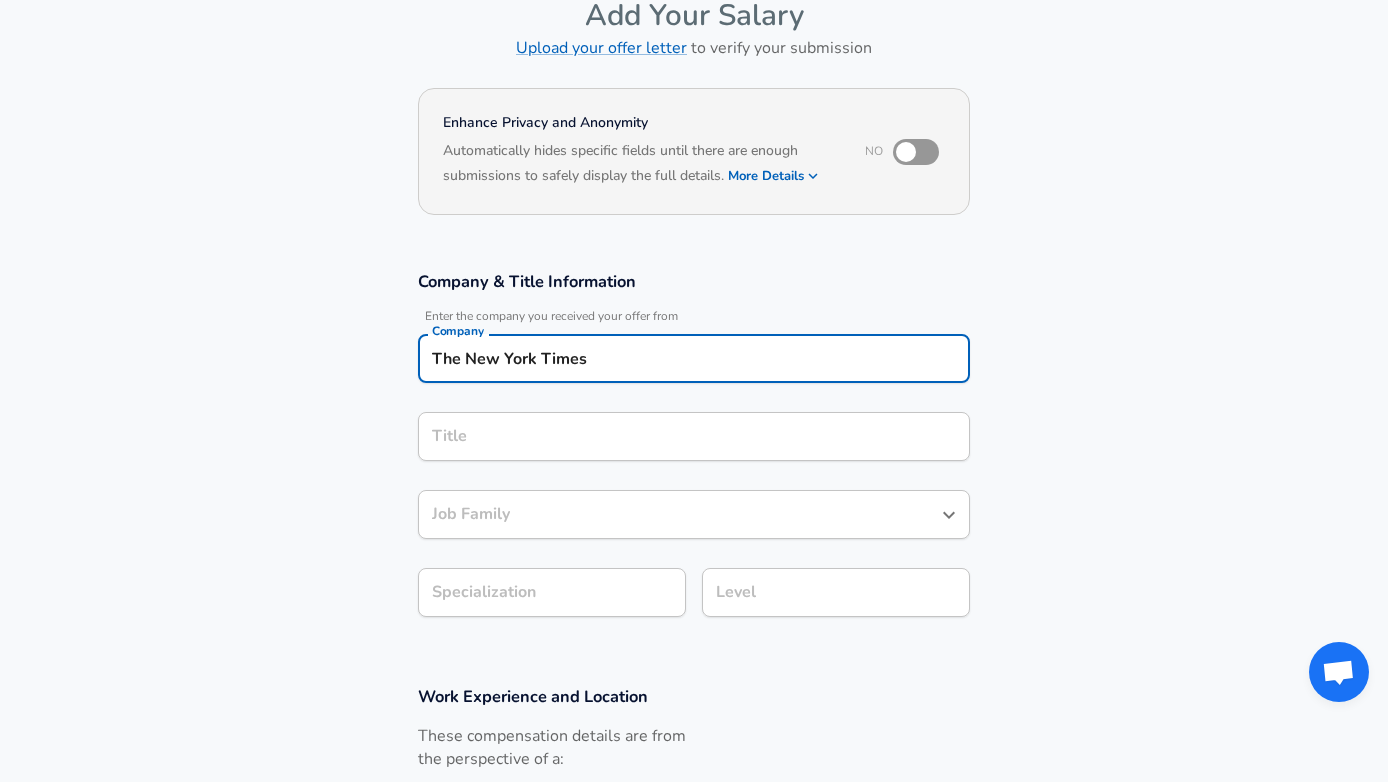 type on "The New York Times" 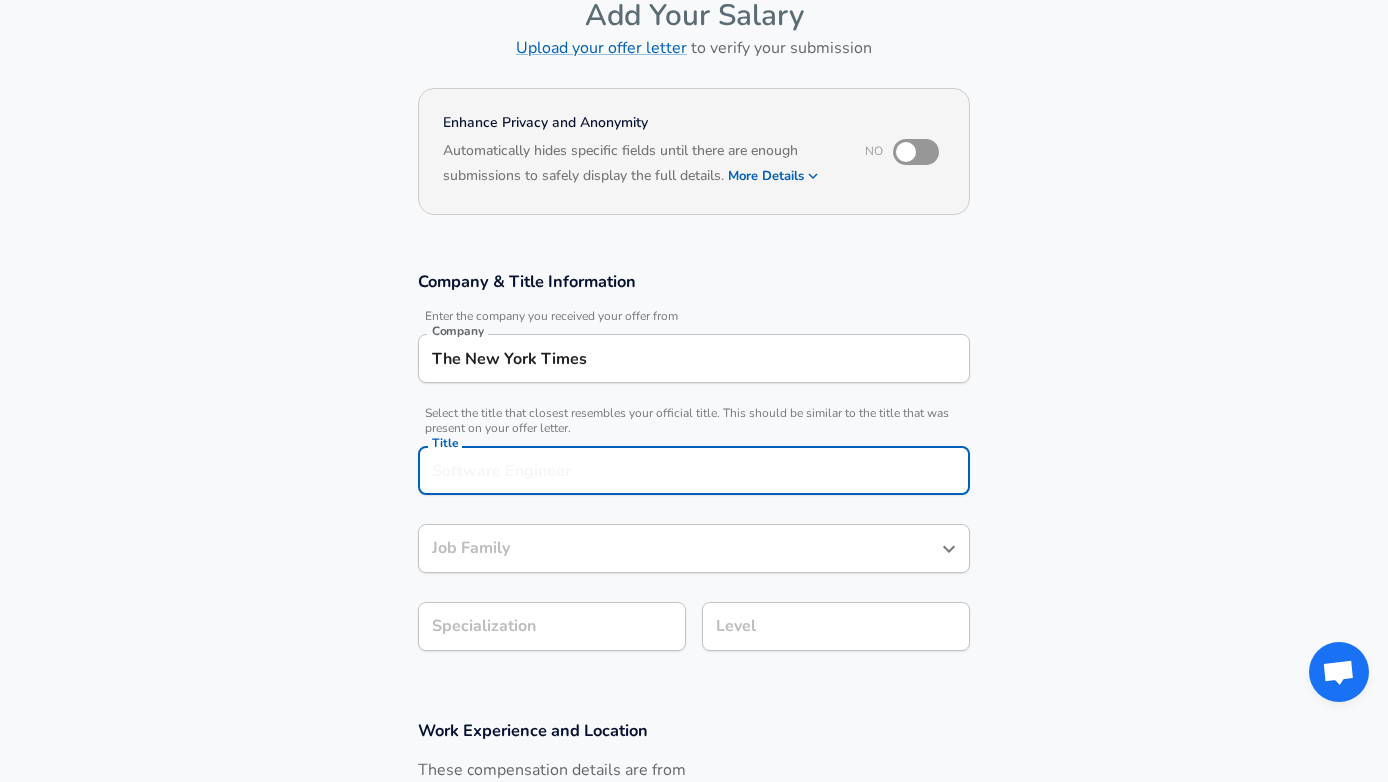 scroll, scrollTop: 149, scrollLeft: 0, axis: vertical 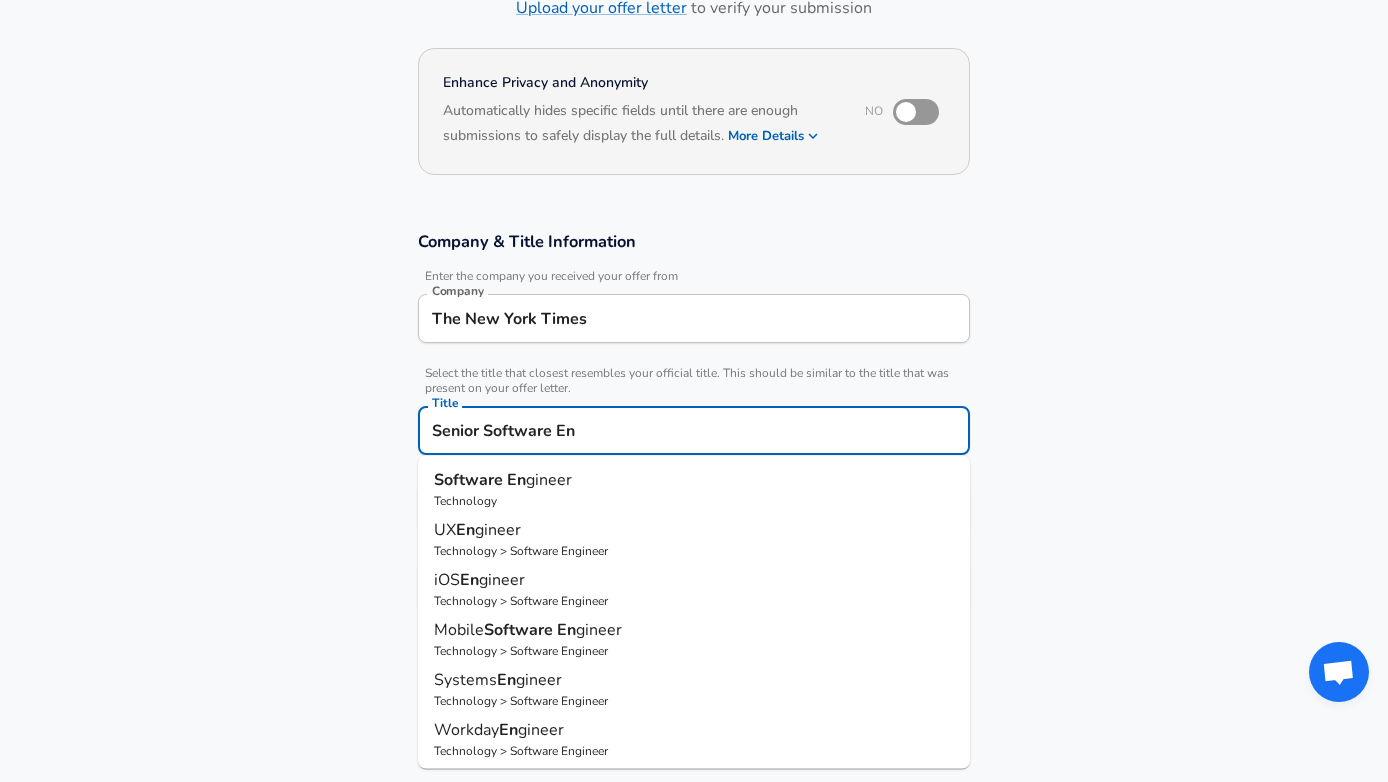click on "gineer" at bounding box center [549, 480] 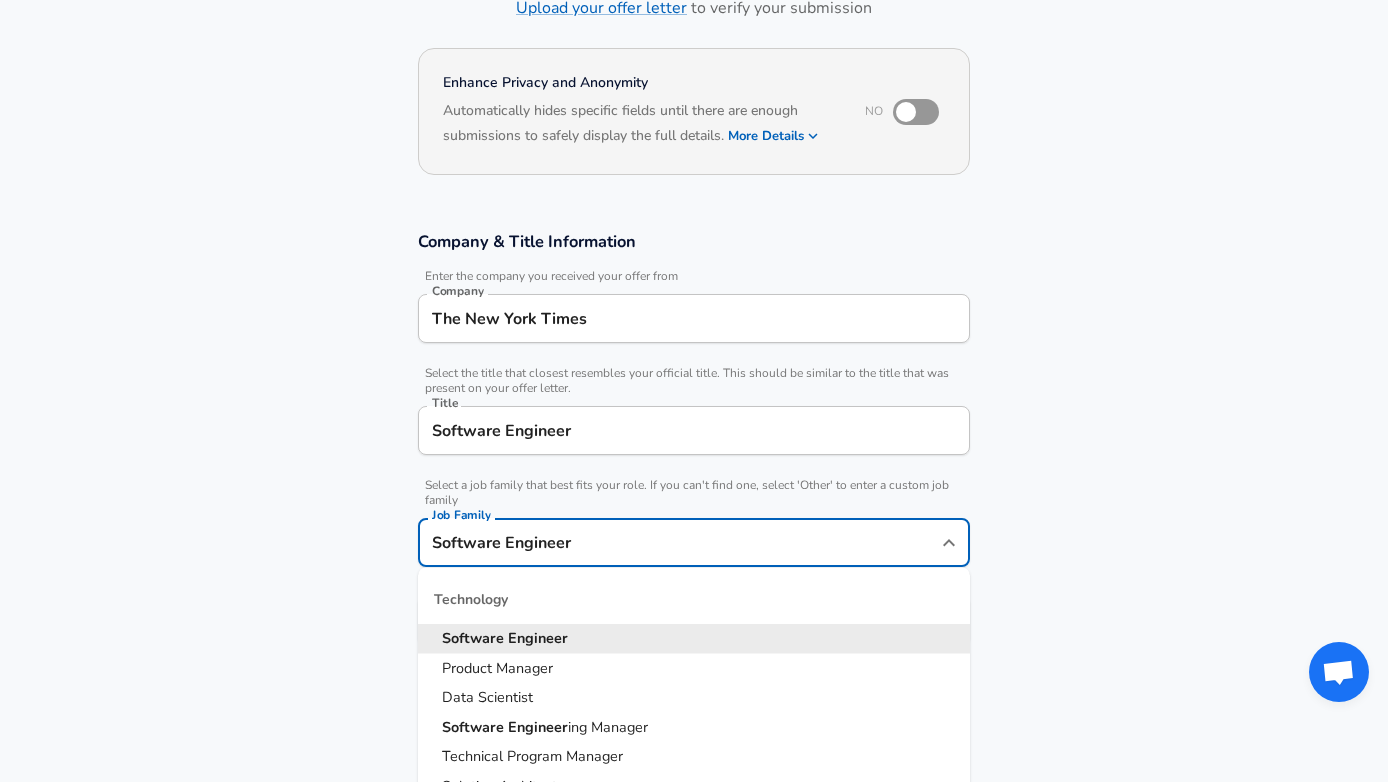 click on "Software Engineer" at bounding box center [679, 542] 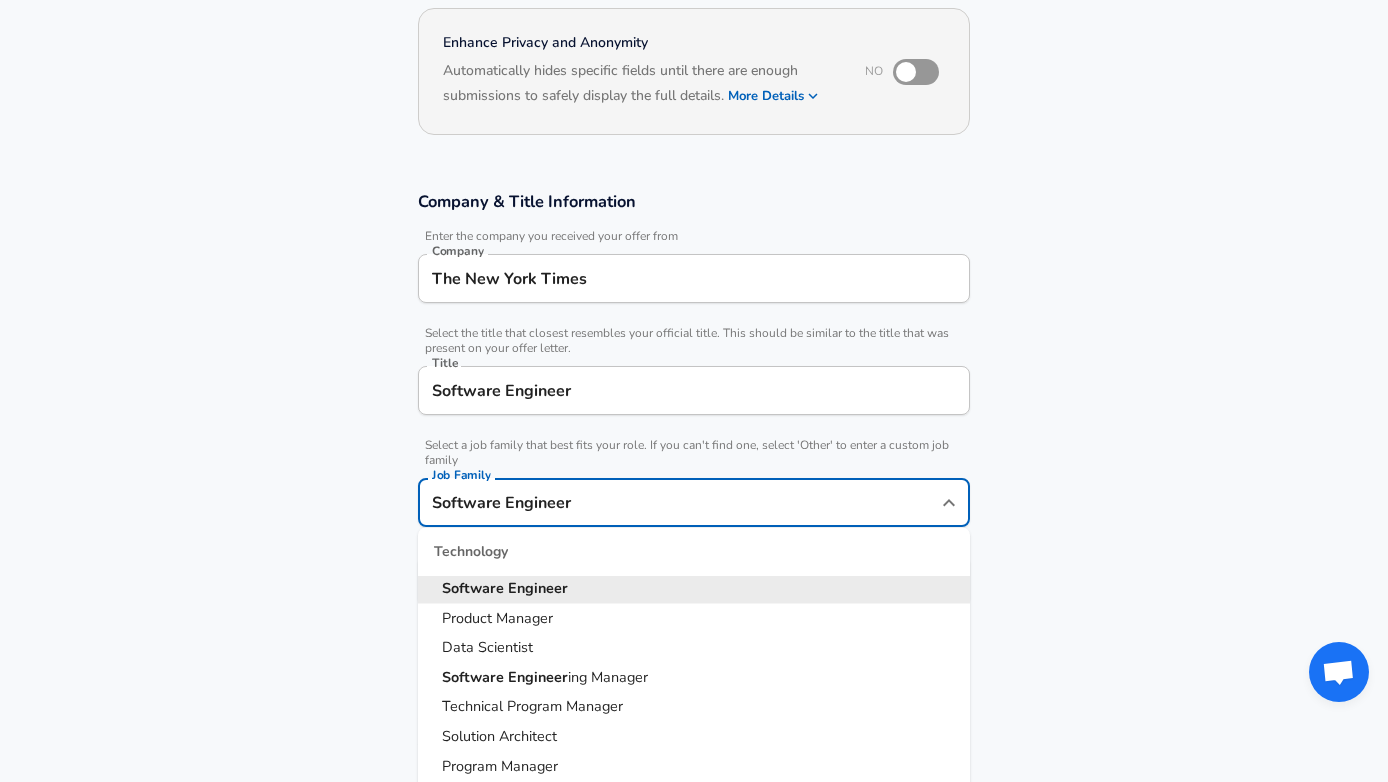 scroll, scrollTop: 0, scrollLeft: 0, axis: both 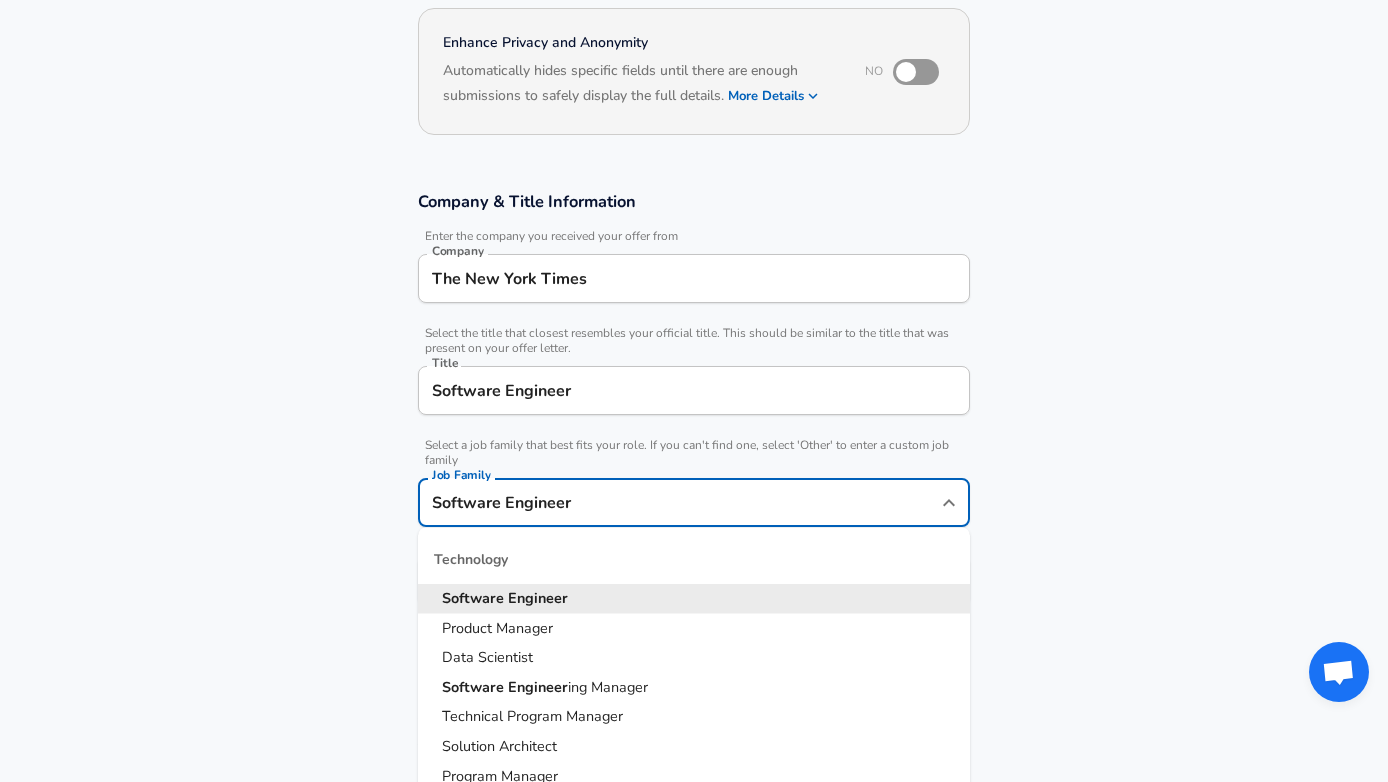 click on "Software     Engineer" at bounding box center [694, 599] 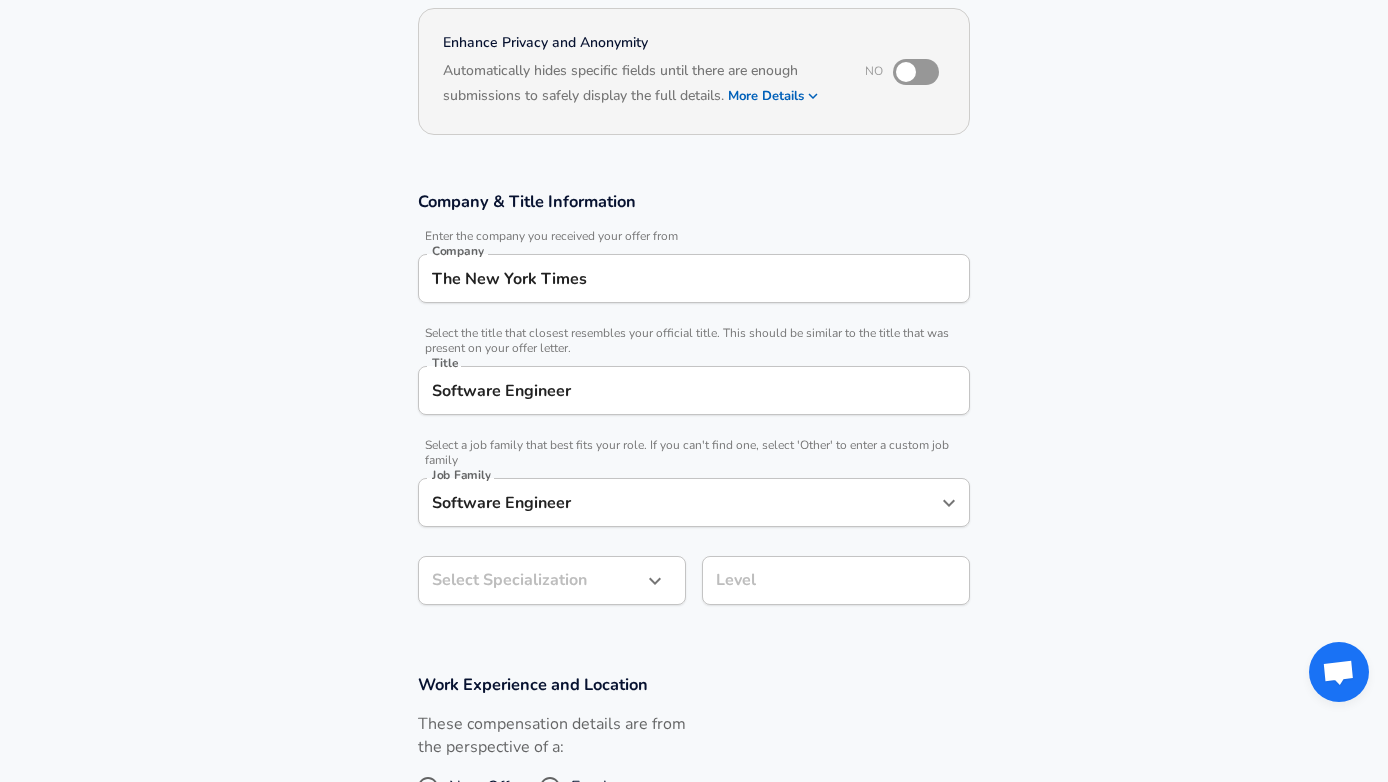 click on "Company & Title Information Enter the company you received your offer from Company The [COMPANY] Company Select the title that closest resembles your official title. This should be similar to the title that was present on your offer letter. Title Software Engineer Title Select a job family that best fits your role. If you can't find one, select 'Other' to enter a custom job family Job Family Software Engineer Job Family Select Specialization Select Specialization Level Level" at bounding box center [694, 408] 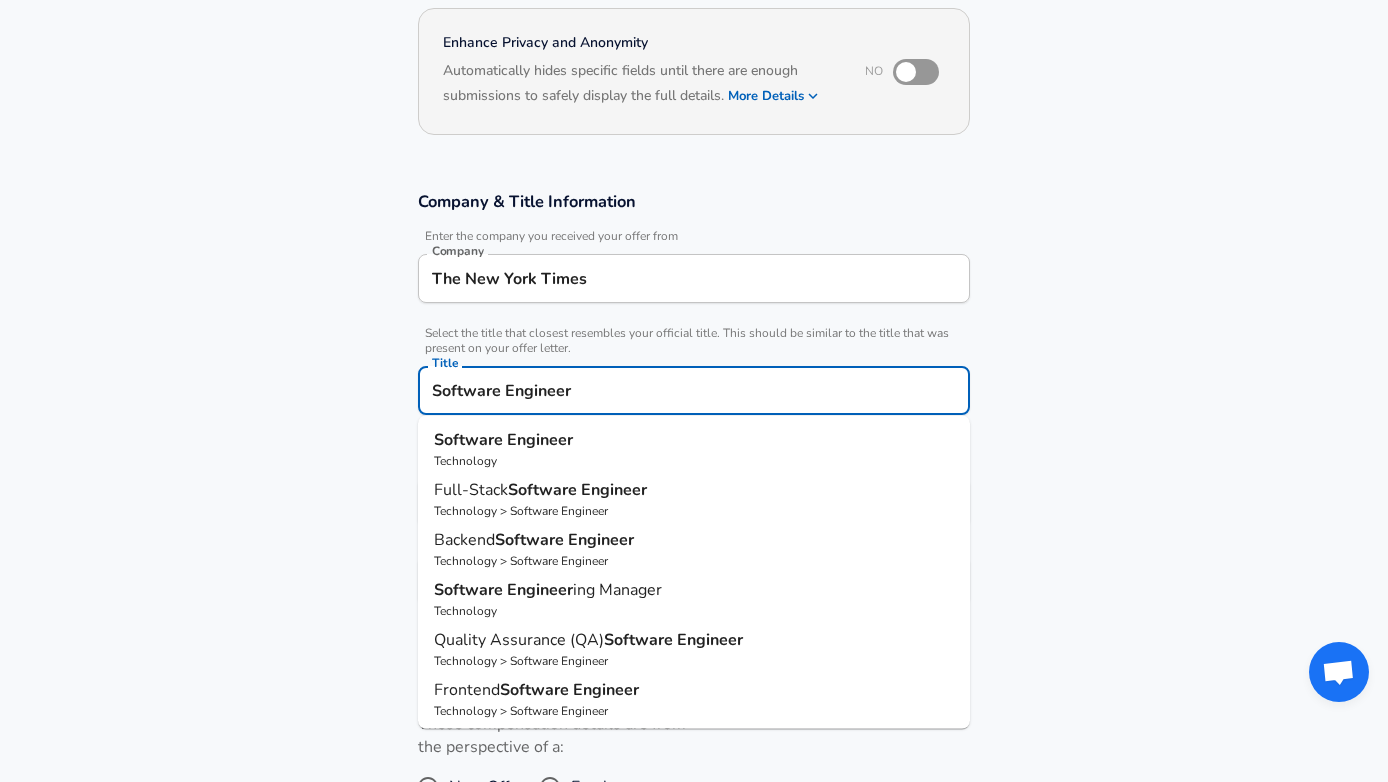 click on "Software Engineer" at bounding box center [694, 390] 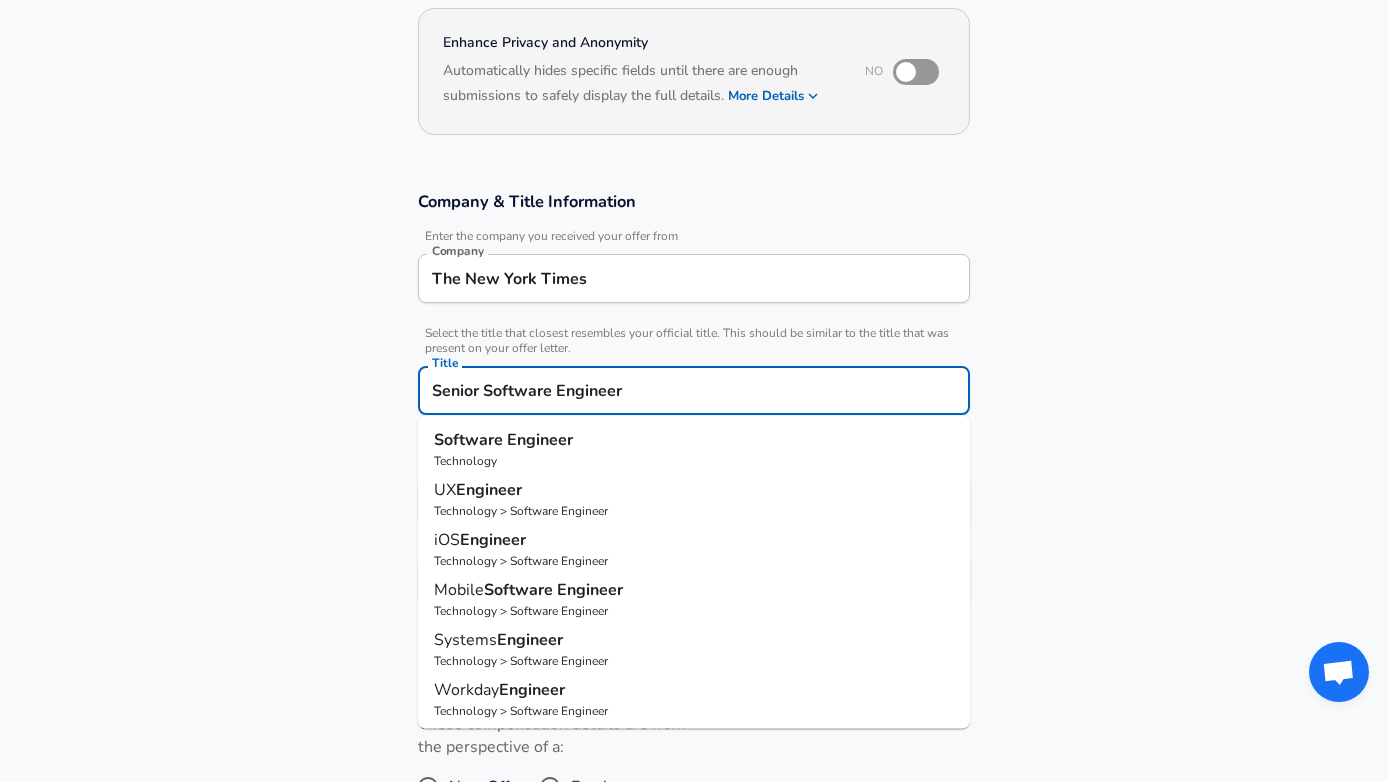 type on "Senior Software Engineer" 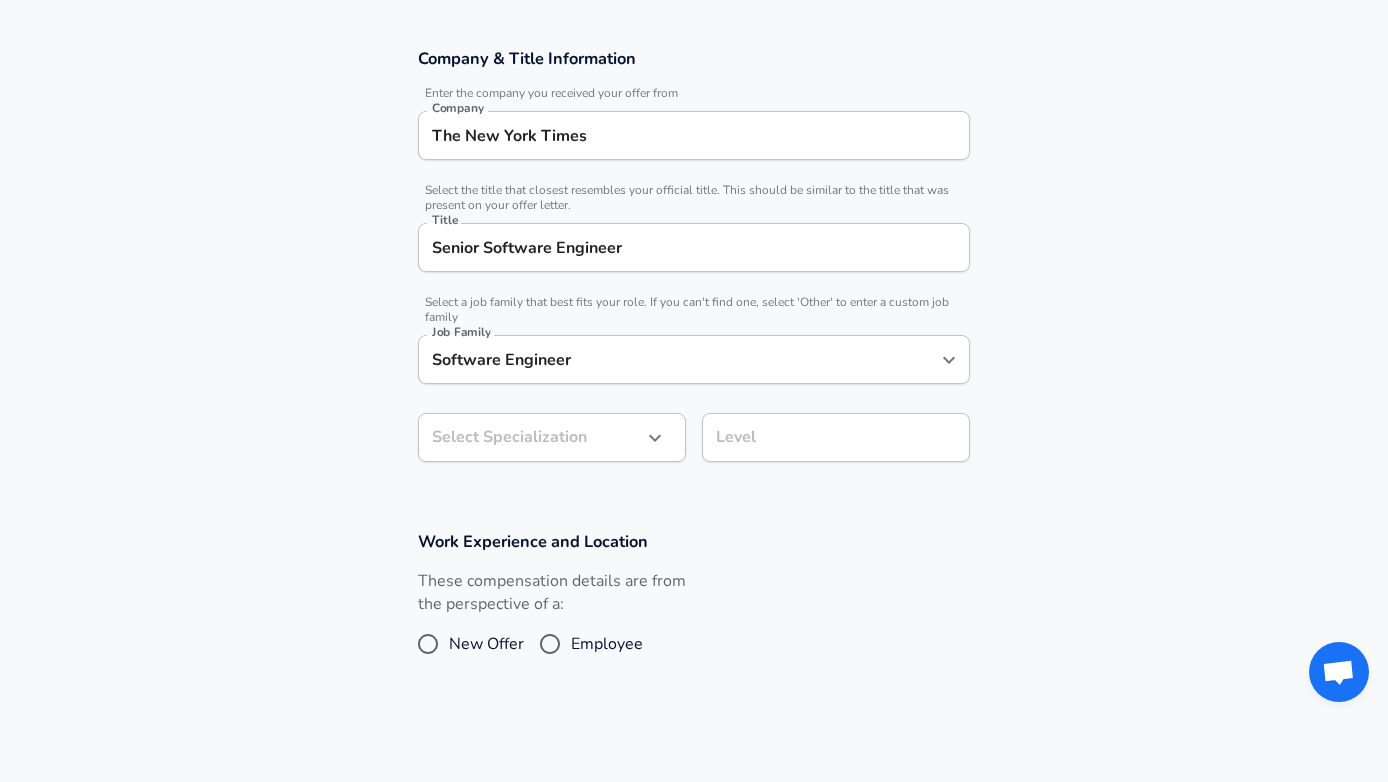 click on "Restart Add Your Salary Upload your offer letter to verify your submission Enhance Privacy and Anonymity No Automatically hides specific fields until there are enough submissions to safely display the full details. More Details Based on your submission and the data points that we have already collected, we will automatically hide and anonymize specific fields if there aren't enough data points to remain sufficiently anonymous. Company & Title Information Enter the company you received your offer from Company The [COMPANY] Company Select the title that closest resembles your official title. This should be similar to the title that was present on your offer letter. Title Senior Software Engineer Title Select a job family that best fits your role. If you can't find one, select 'Other' to enter a custom job family Job Family Software Engineer Job Family Select Specialization Select Specialization Level Level Work Experience and Location These compensation details are from the perspective of a:" at bounding box center [694, 59] 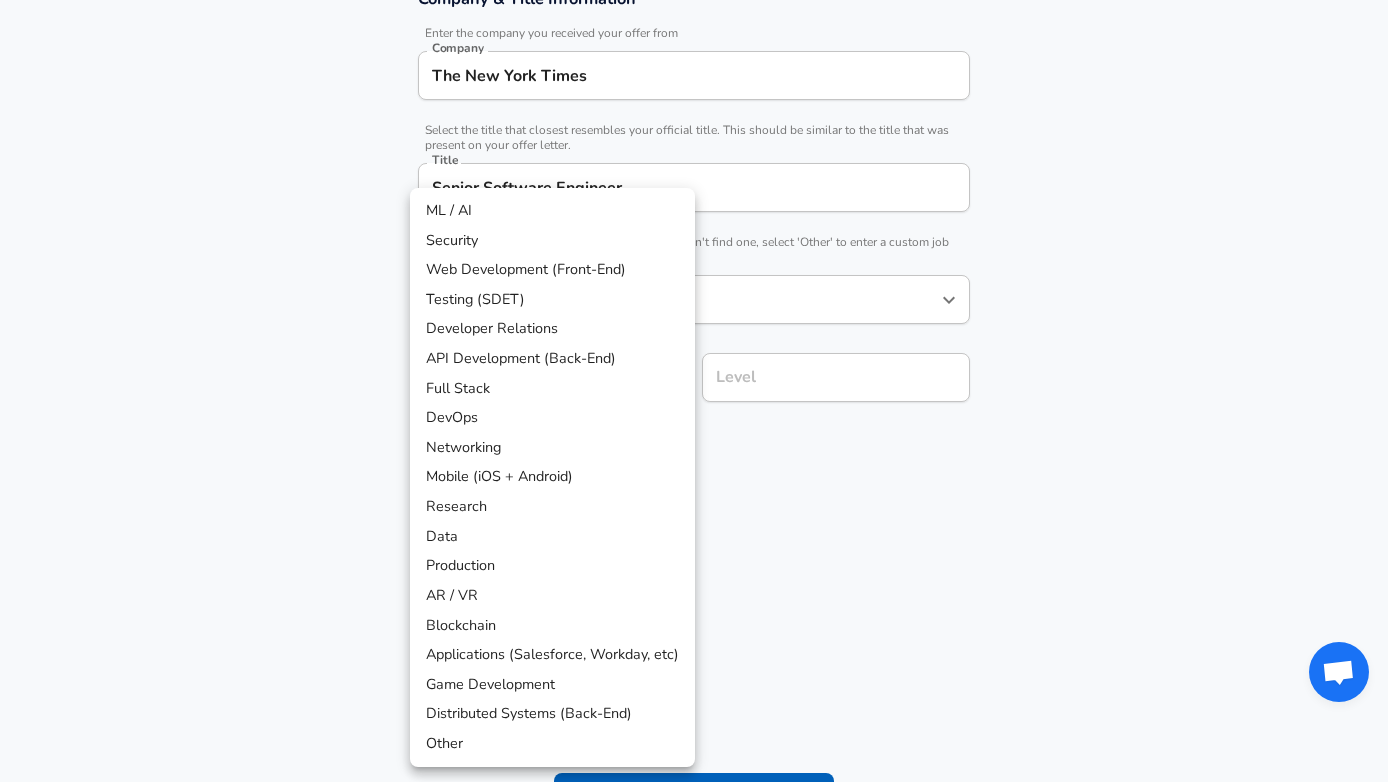 click on "DevOps" at bounding box center (552, 418) 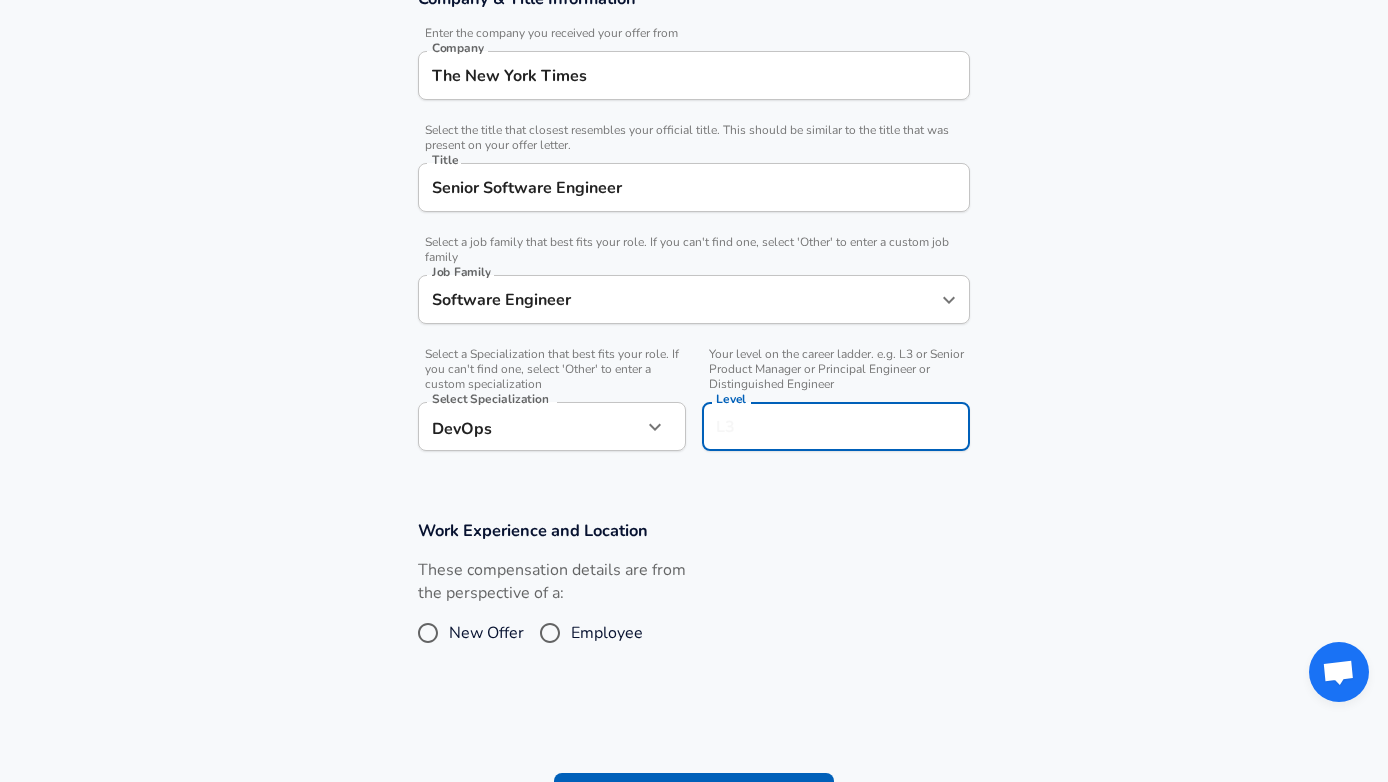 scroll, scrollTop: 432, scrollLeft: 0, axis: vertical 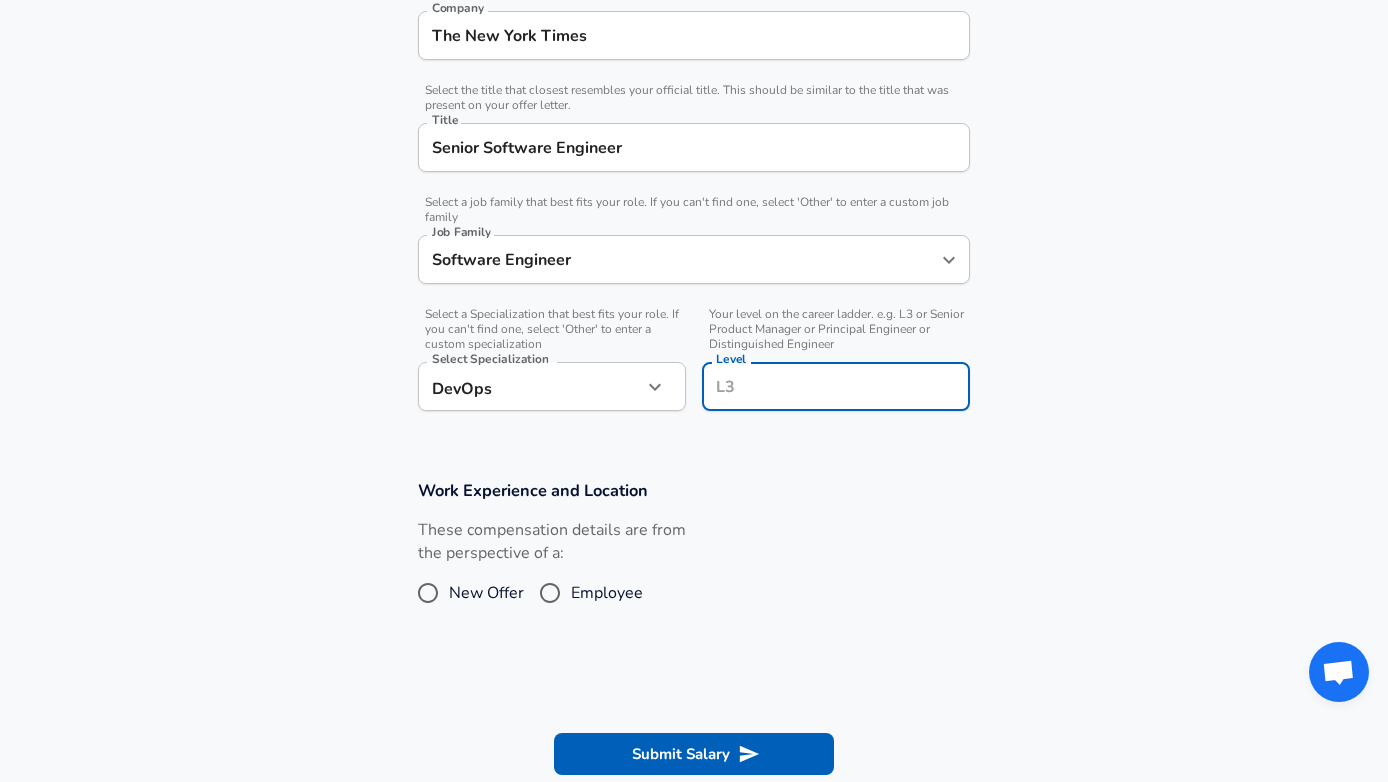 click on "Level" at bounding box center (836, 386) 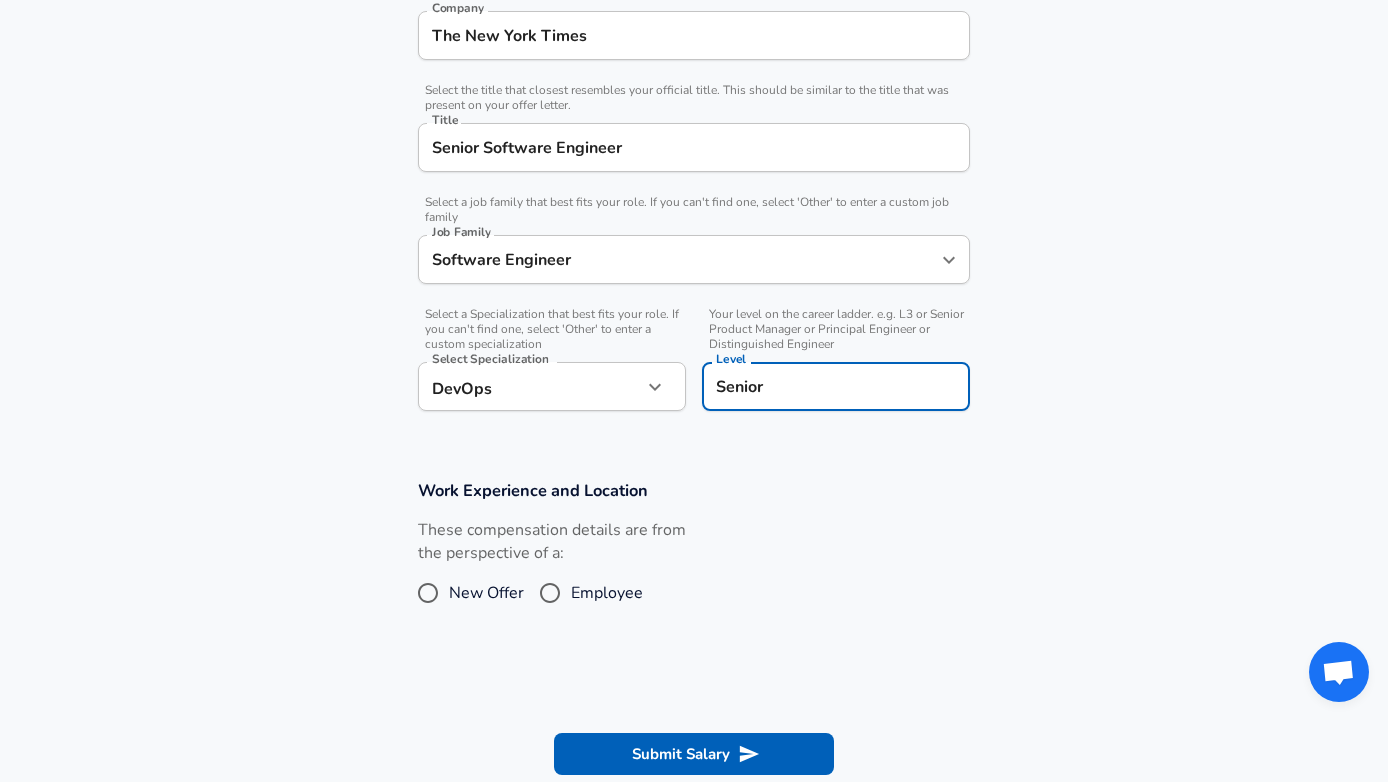 type on "Senior" 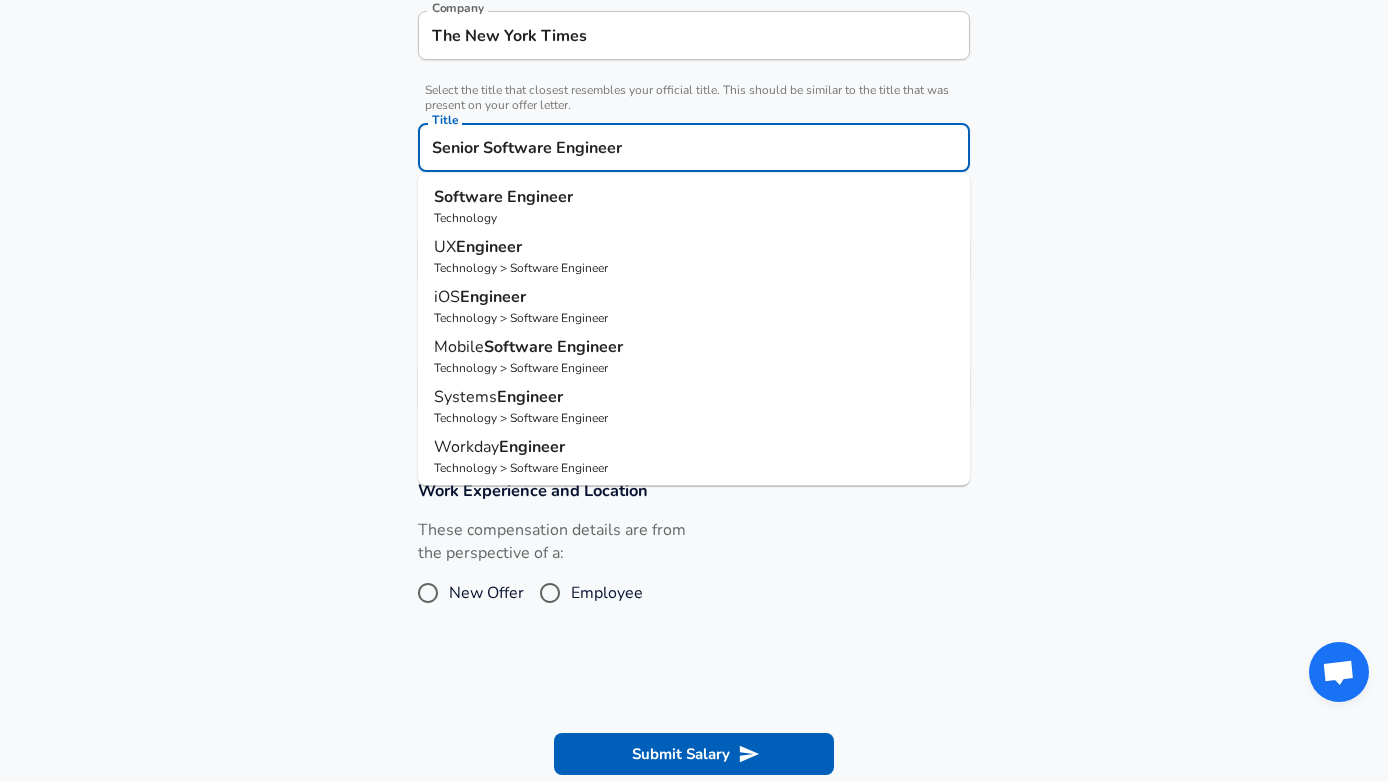 click on "Senior Software Engineer" at bounding box center [694, 147] 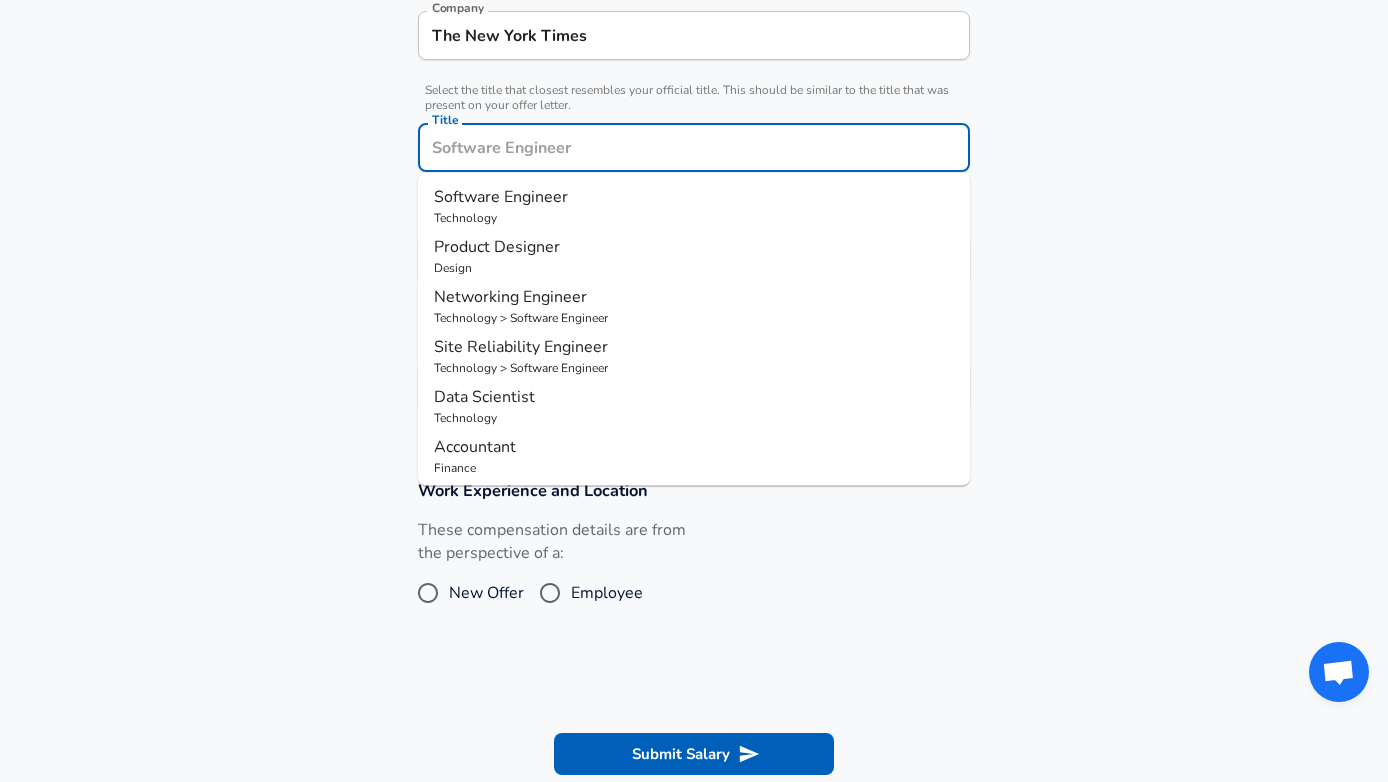 click on "Software Engineer" at bounding box center [501, 197] 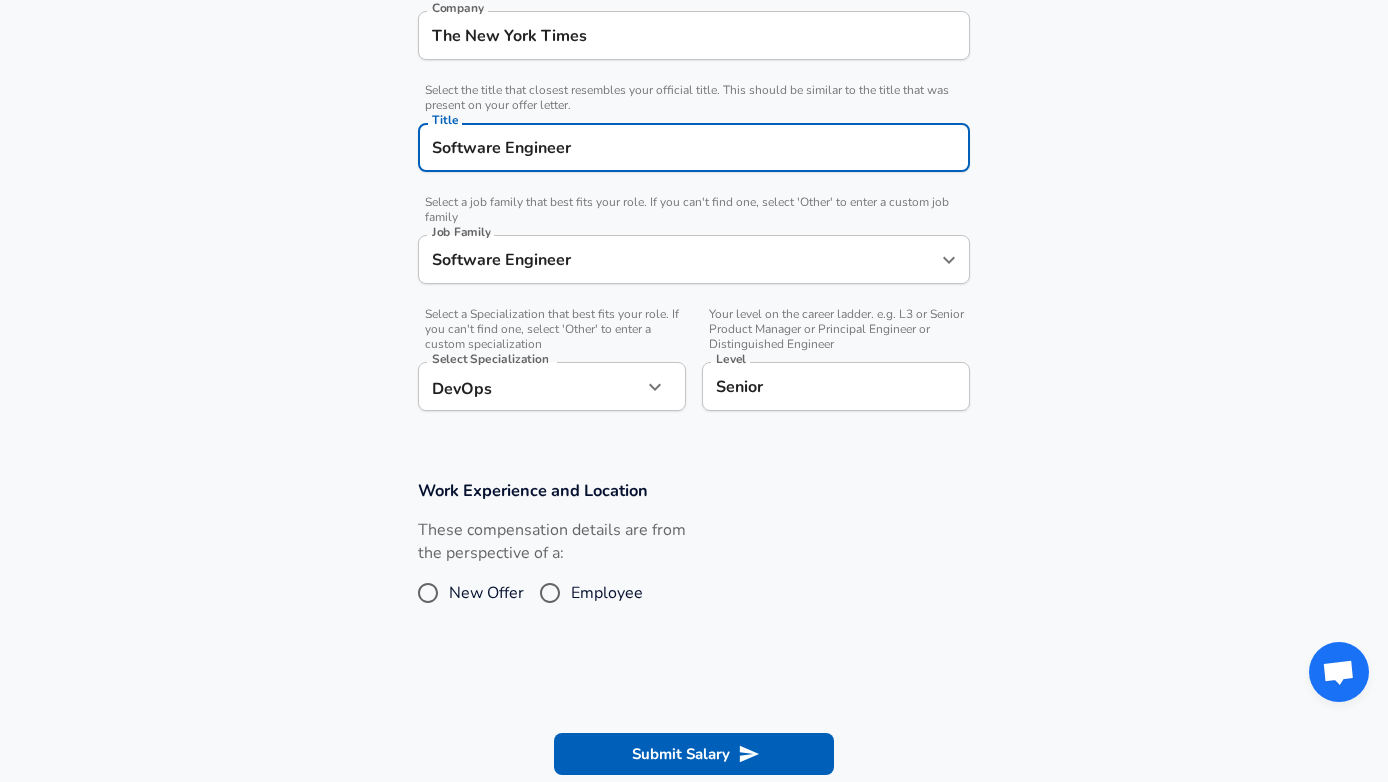 type on "Software Engineer" 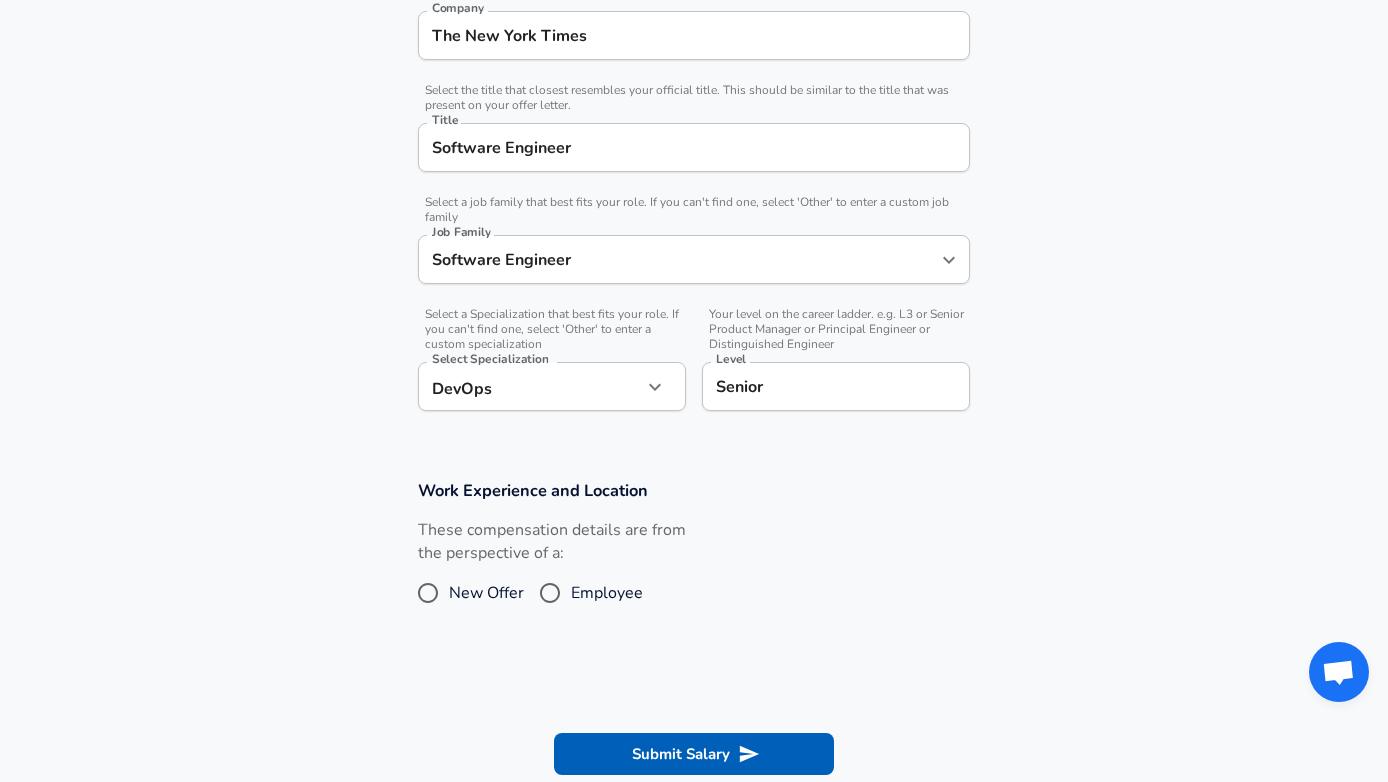 drag, startPoint x: 293, startPoint y: 371, endPoint x: 325, endPoint y: 358, distance: 34.539833 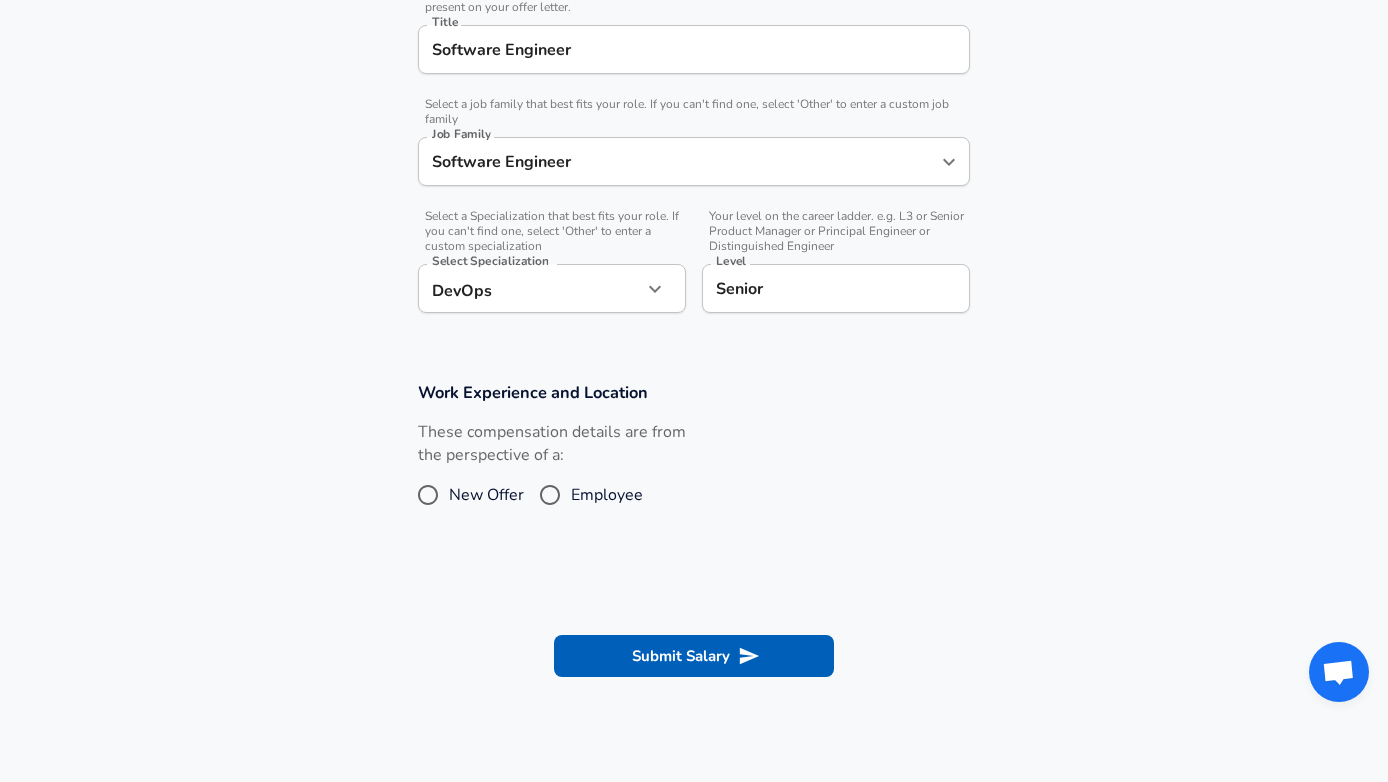 scroll, scrollTop: 531, scrollLeft: 0, axis: vertical 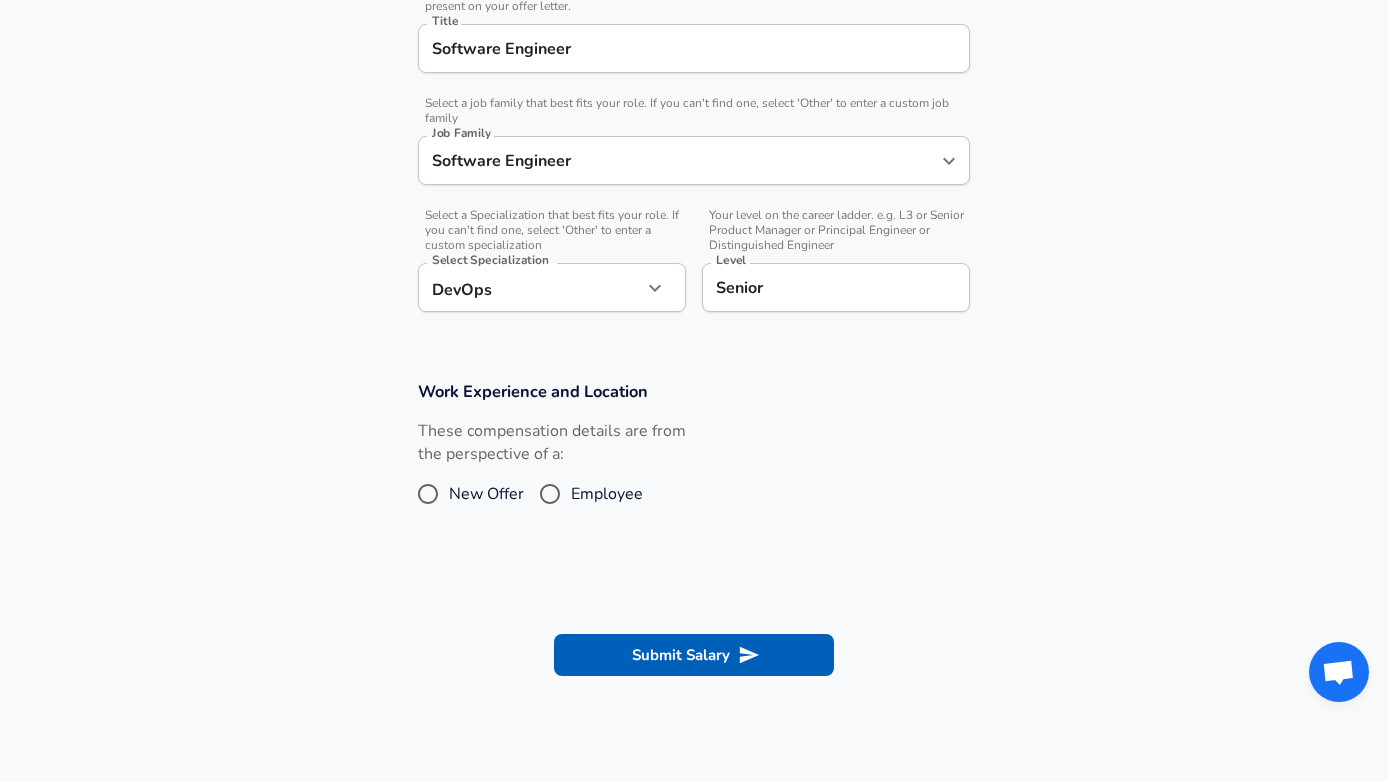 click on "Employee" at bounding box center (550, 494) 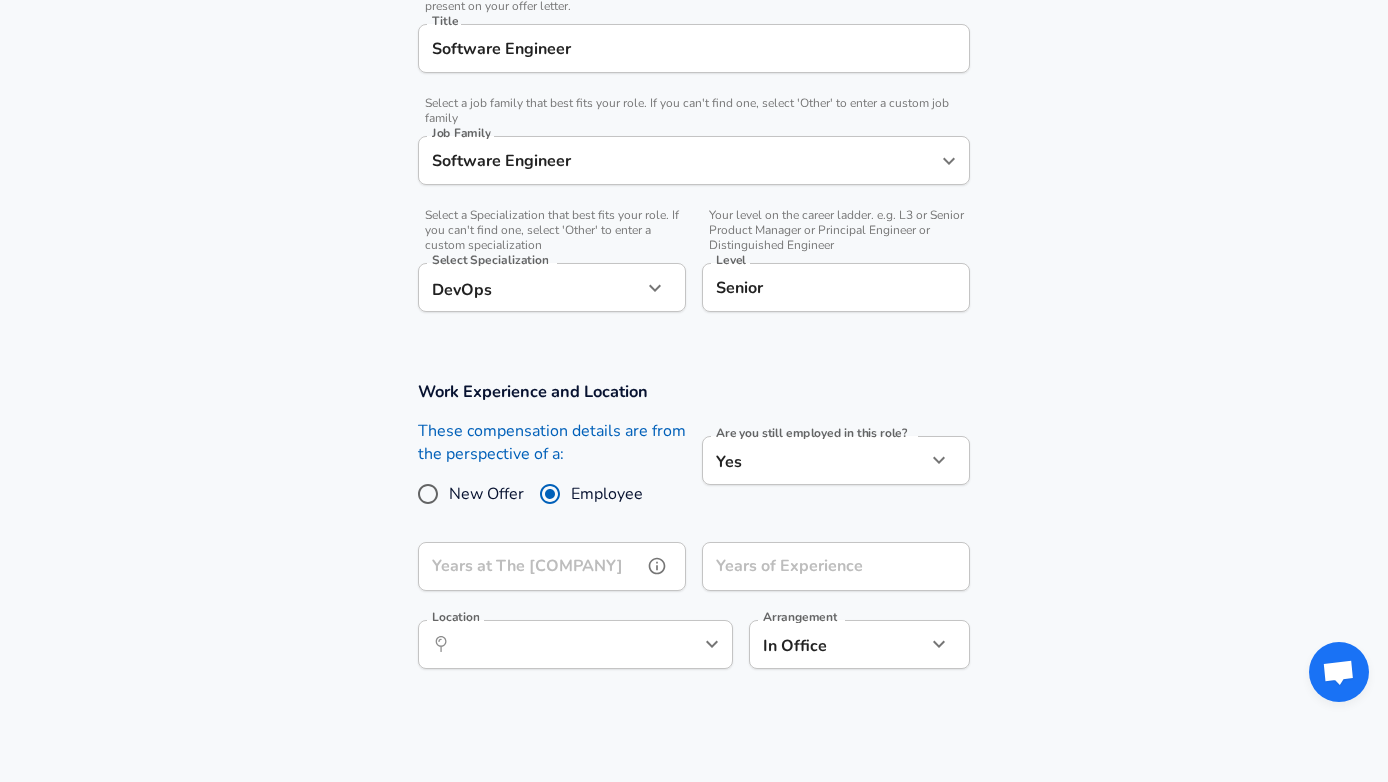 click on "Years at The [COMPANY]" at bounding box center (530, 566) 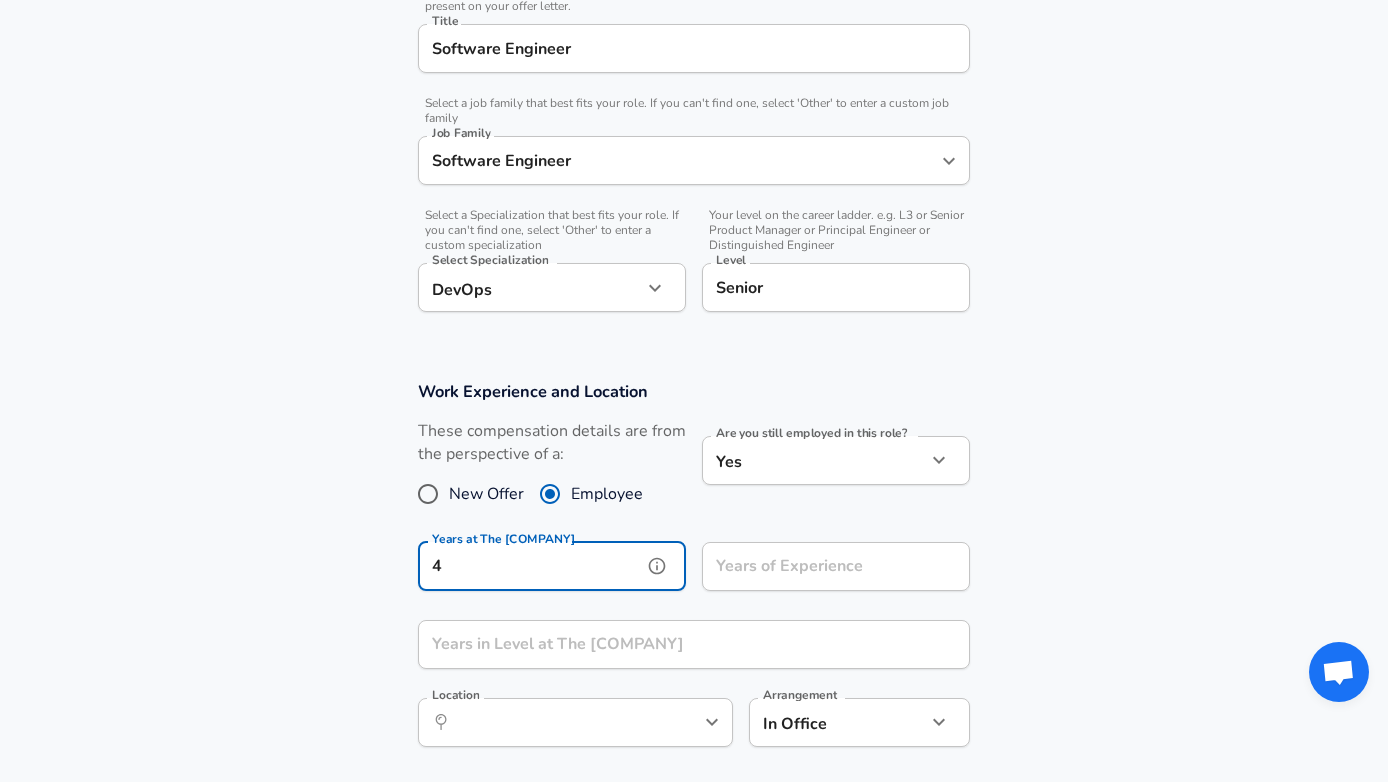 type on "4" 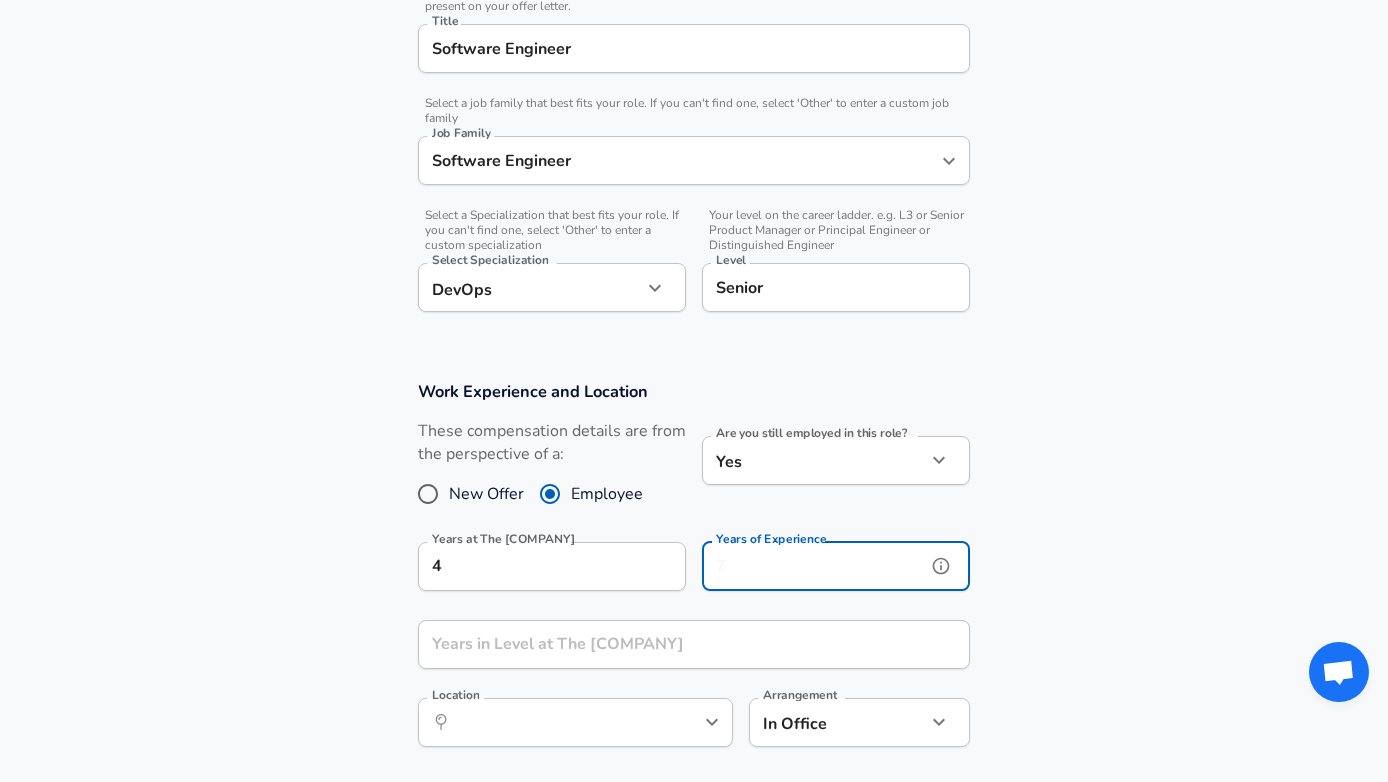 click on "Years of Experience" at bounding box center [814, 566] 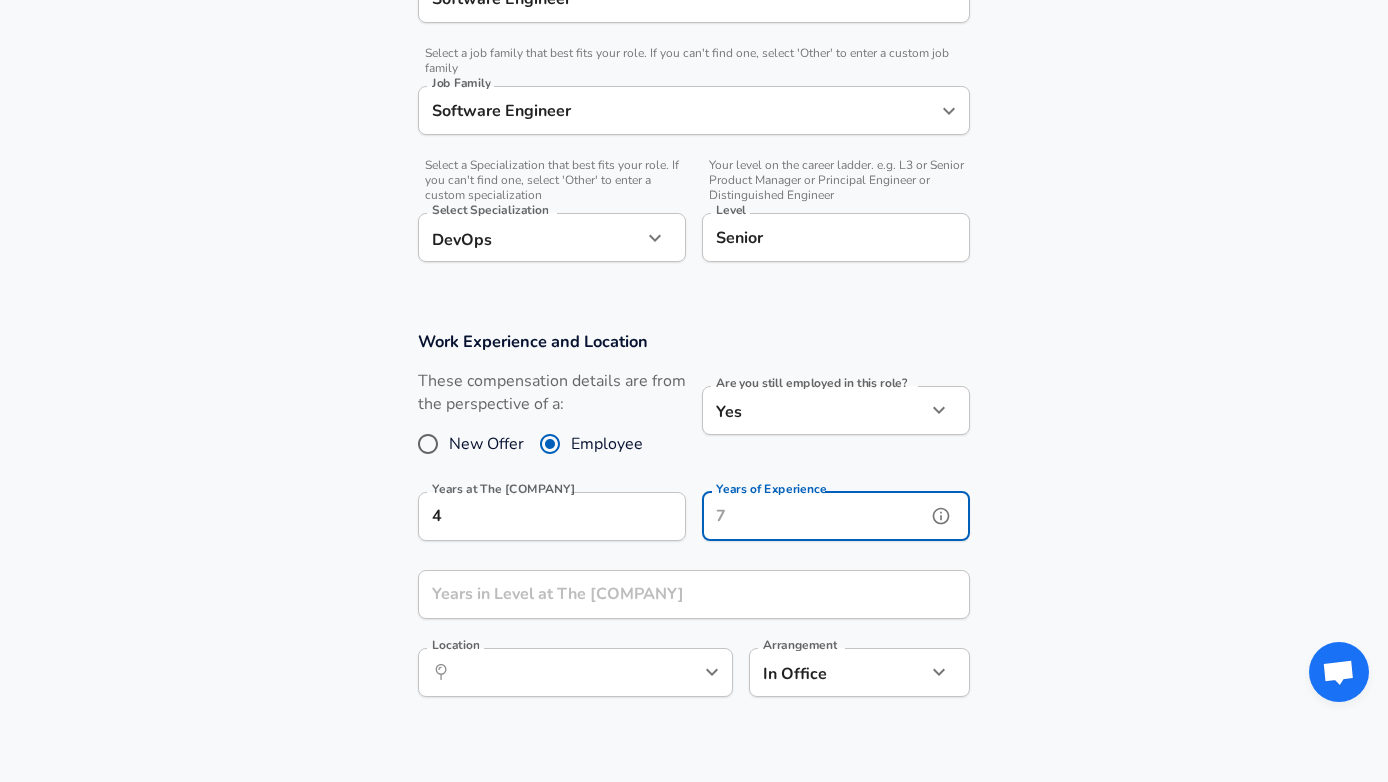 scroll, scrollTop: 598, scrollLeft: 0, axis: vertical 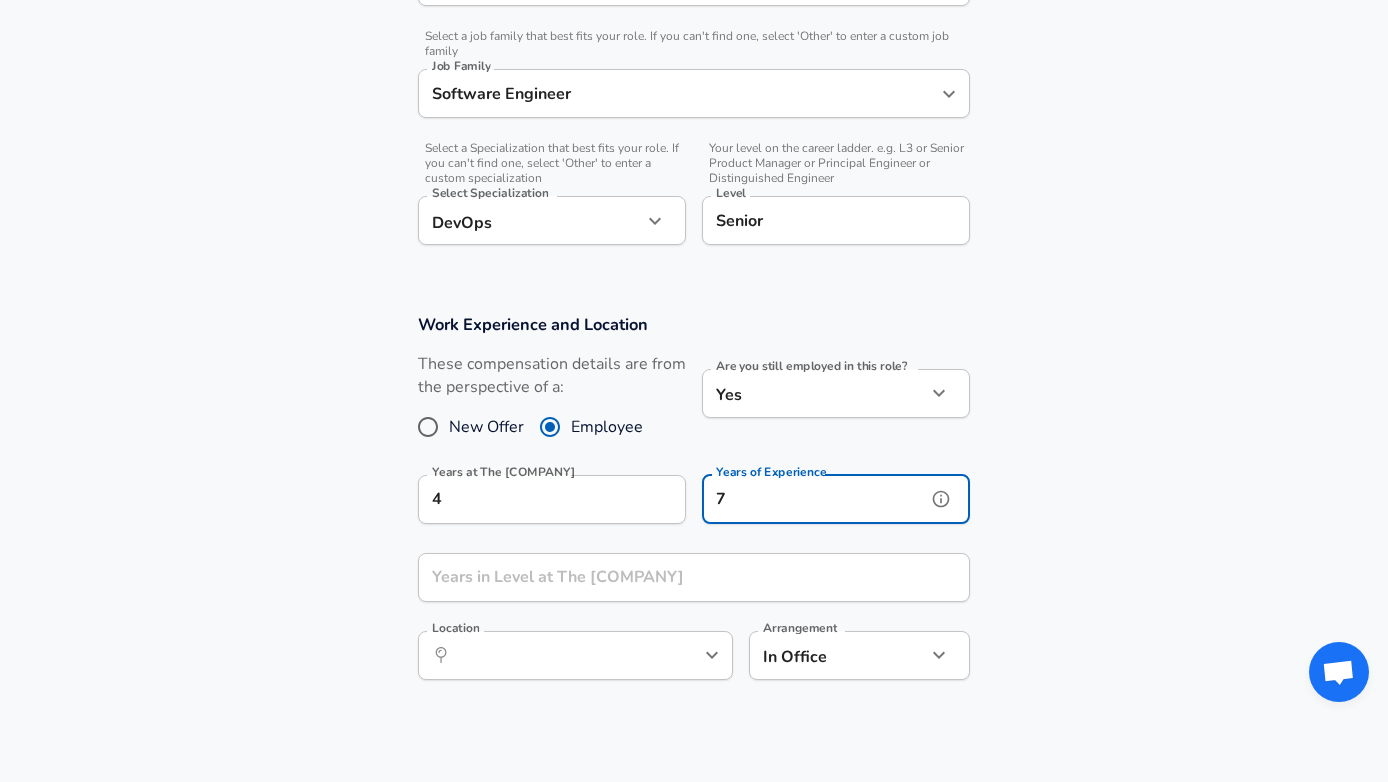 type on "7" 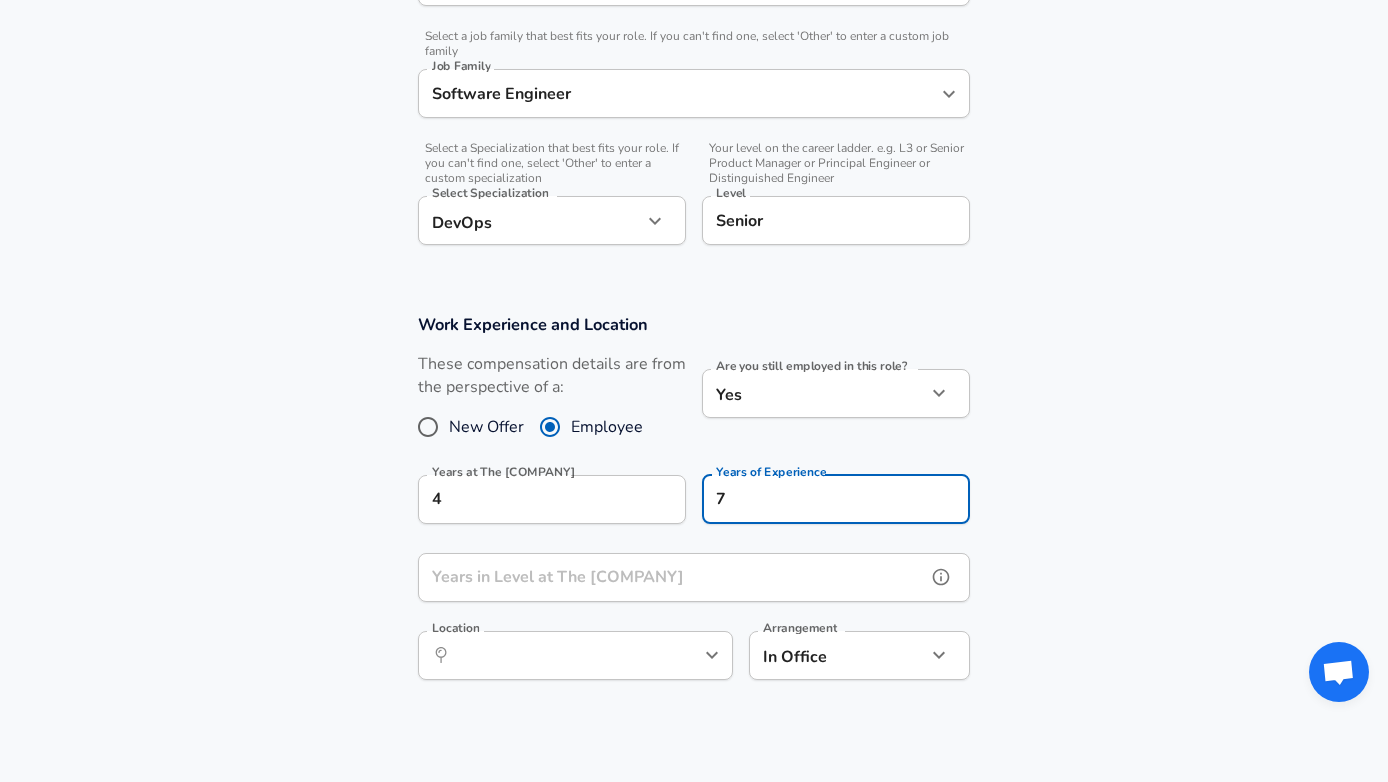 click on "Years in Level at The [COMPANY]" at bounding box center (672, 577) 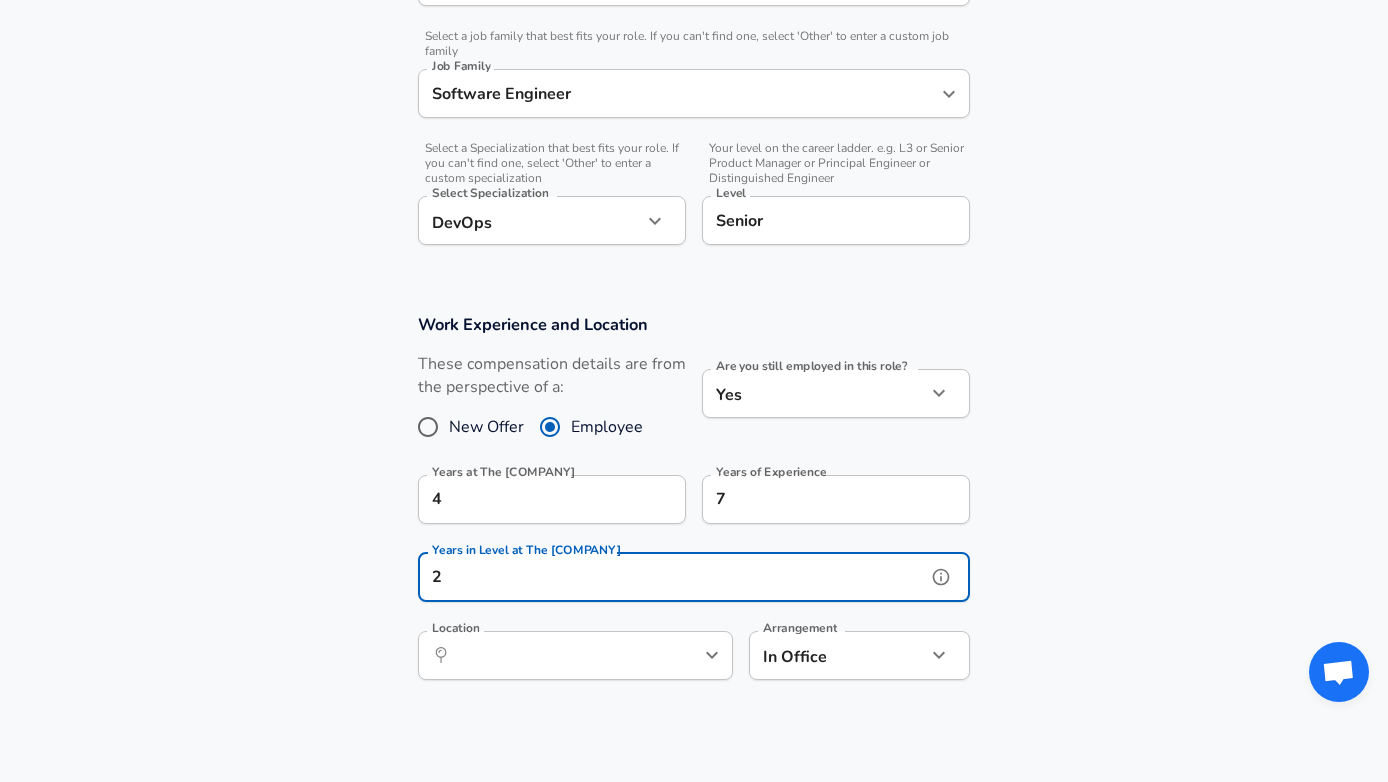 type on "2" 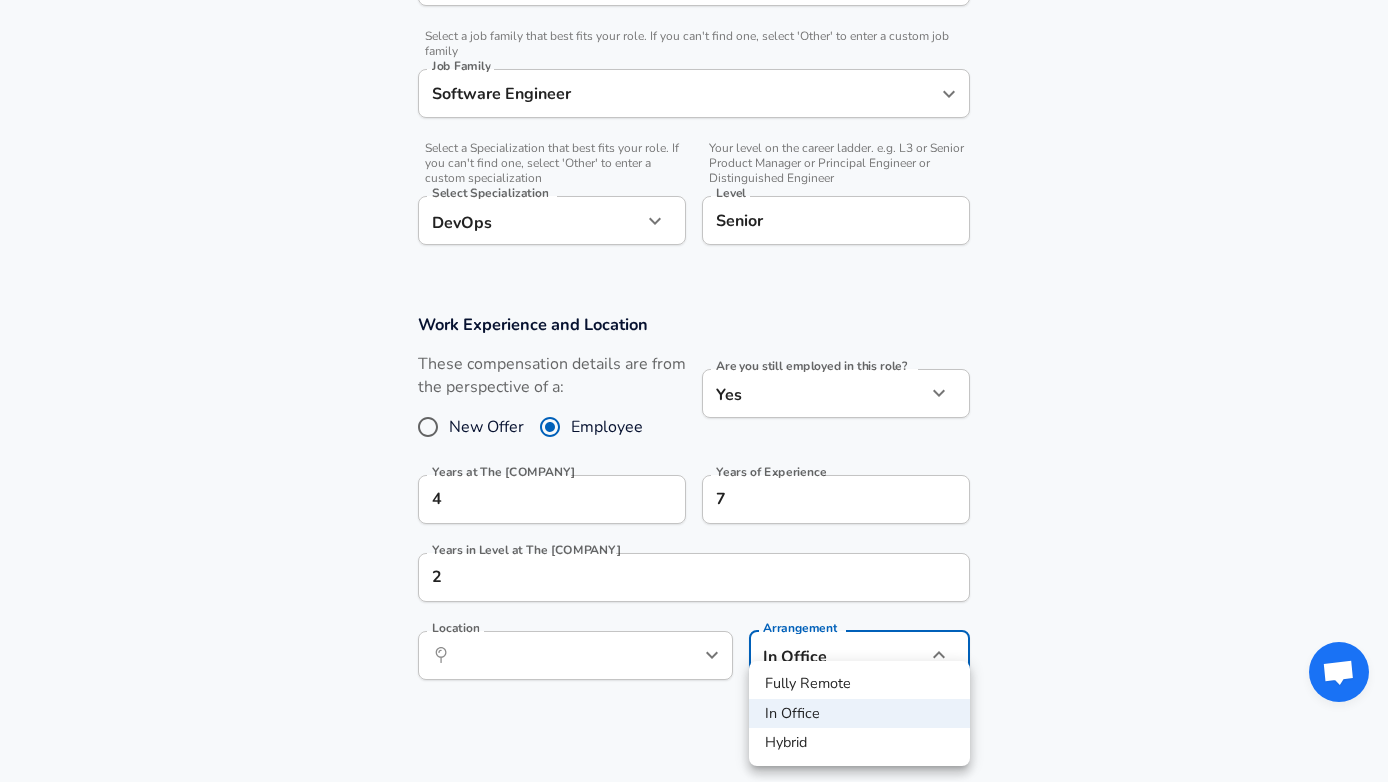 click on "Restart Add Your Salary Upload your offer letter to verify your submission Enhance Privacy and Anonymity No Automatically hides specific fields until there are enough submissions to safely display the full details. More Details Based on your submission and the data points that we have already collected, we will automatically hide and anonymize specific fields if there aren't enough data points to remain sufficiently anonymous. Company & Title Information Enter the company you received your offer from Company The [COMPANY] Company Select the title that closest resembles your official title. This should be similar to the title that was present on your offer letter. Title Software Engineer Title Select a job family that best fits your role. If you can't find one, select 'Other' to enter a custom job family Job Family Software Engineer Job Family Select a Specialization that best fits your role. If you can't find one, select 'Other' to enter a custom specialization Select Specialization DevOps" at bounding box center (694, -207) 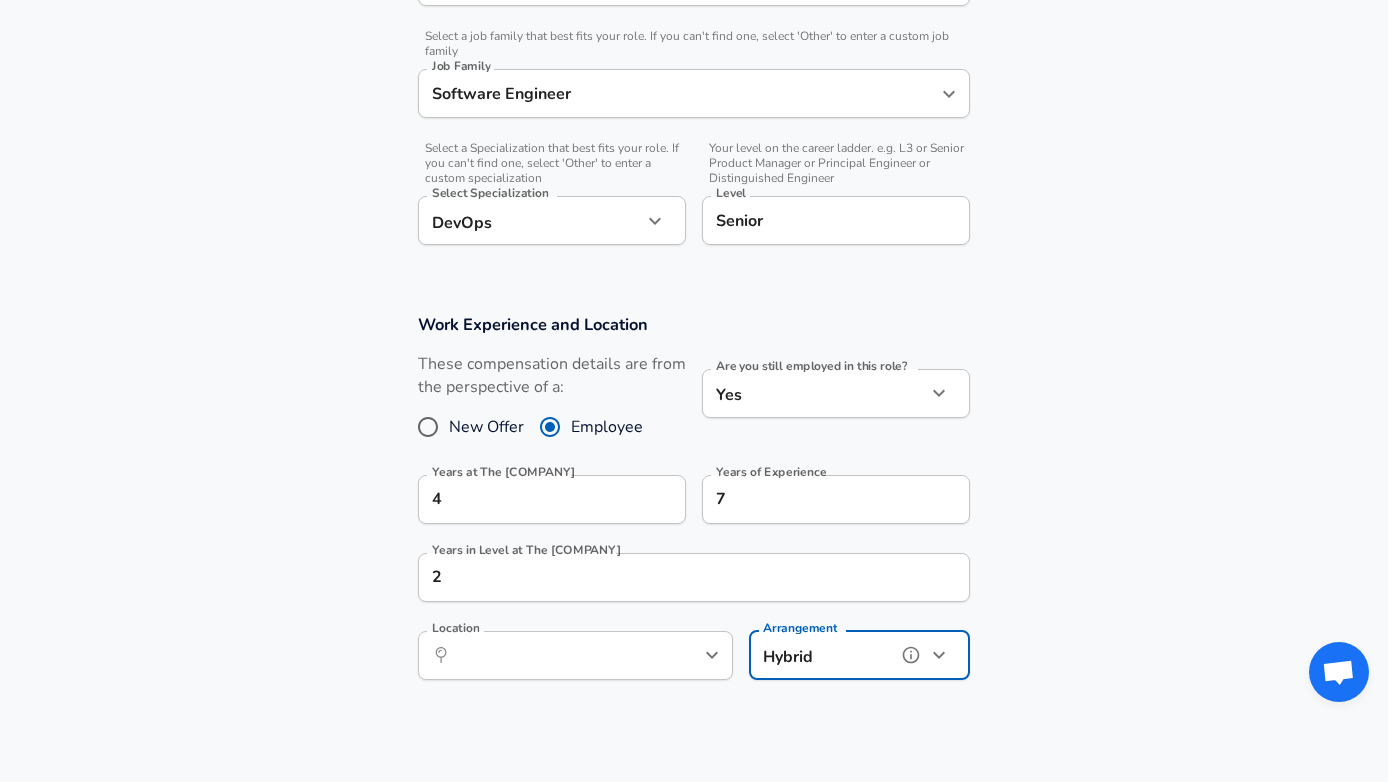 type on "hybrid" 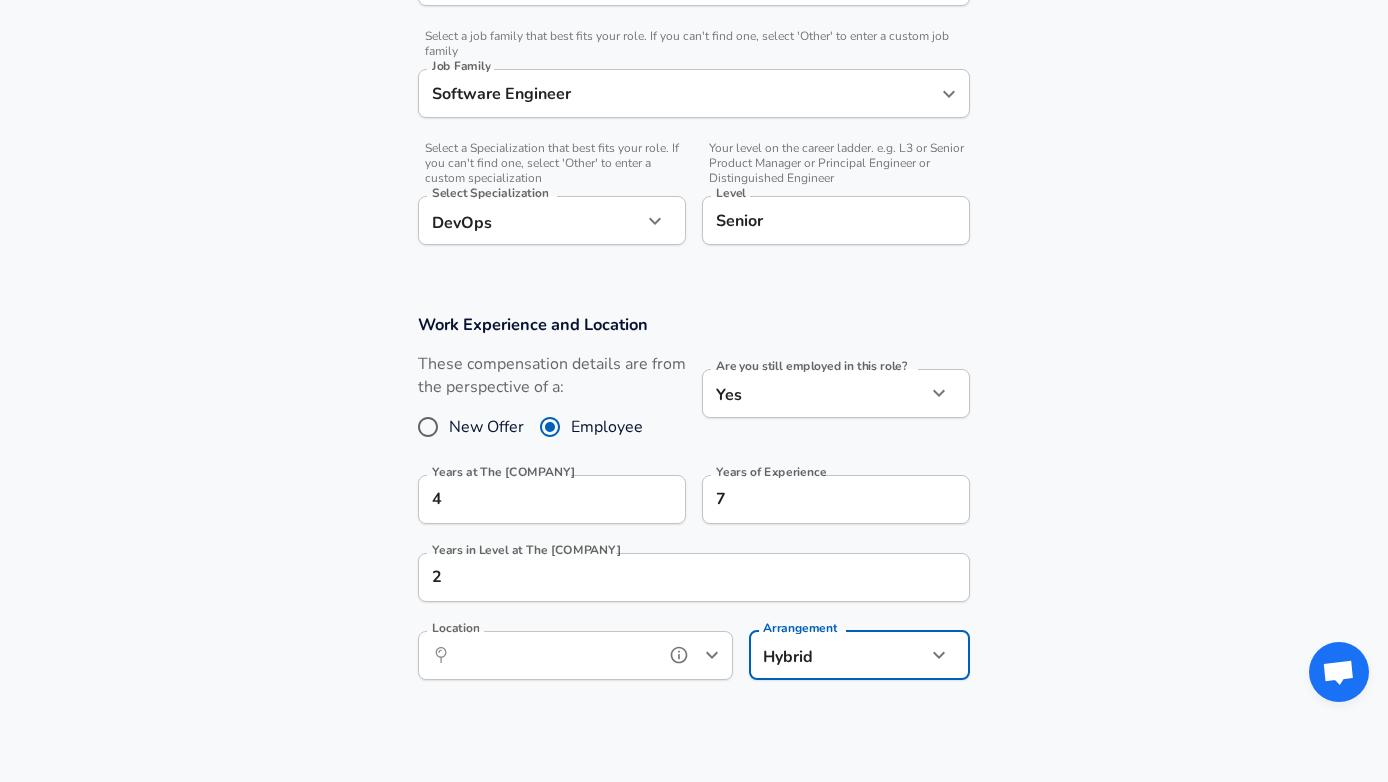 click on "Location" at bounding box center [553, 655] 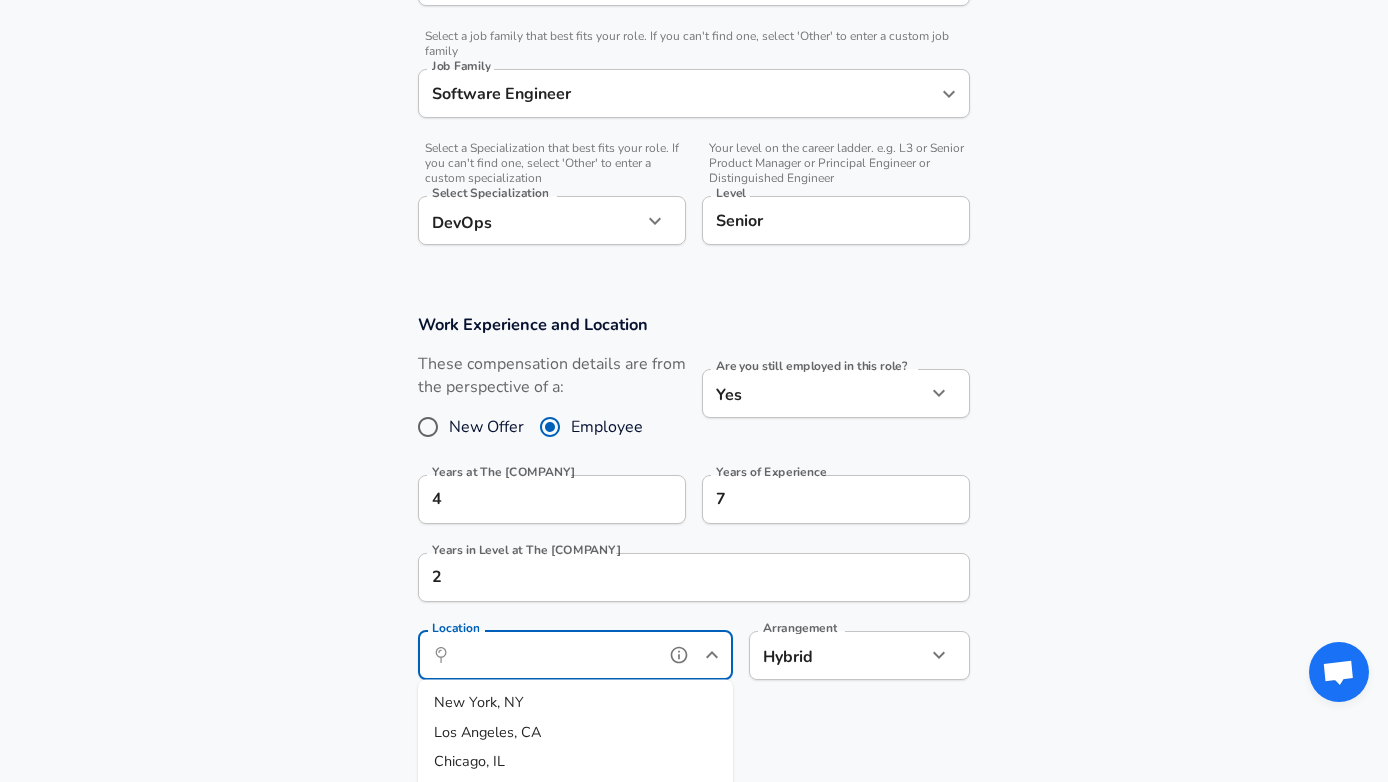 drag, startPoint x: 545, startPoint y: 702, endPoint x: 593, endPoint y: 656, distance: 66.48308 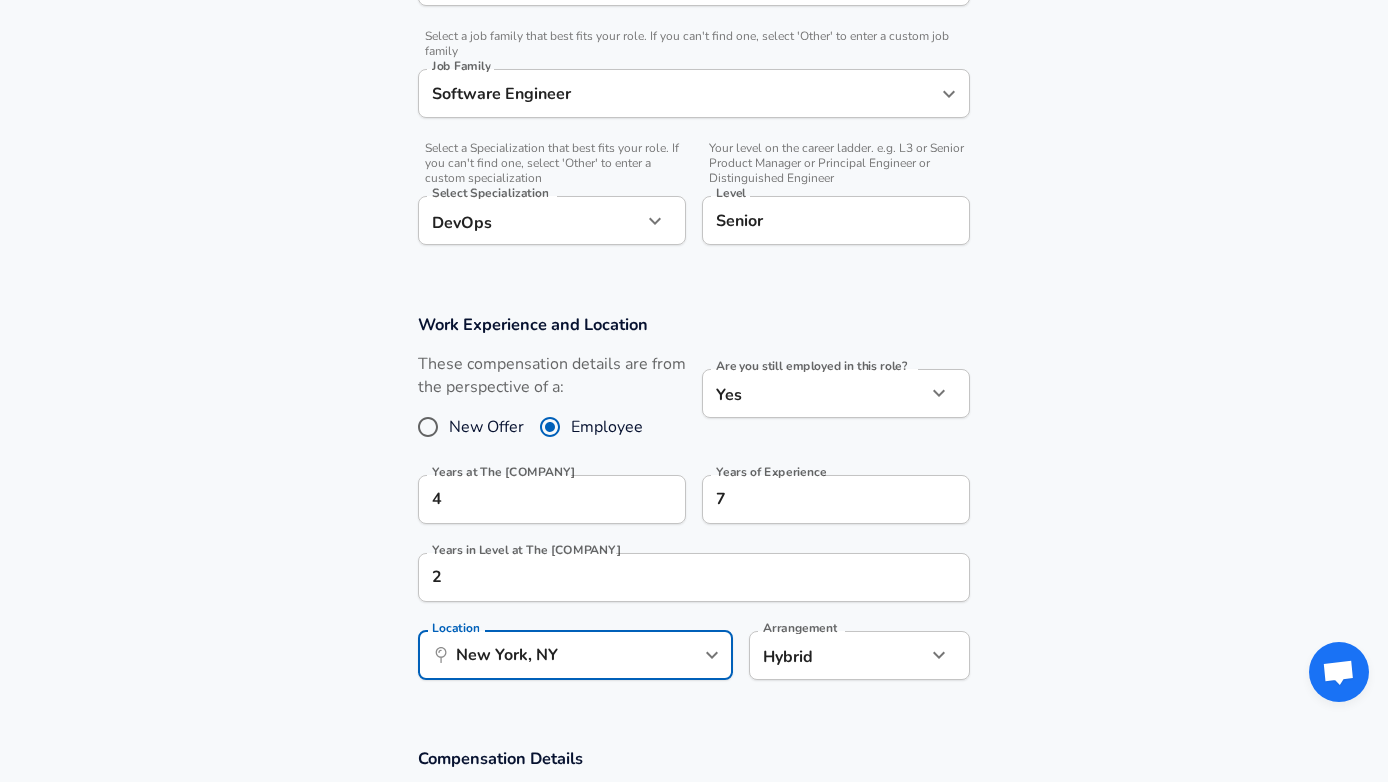 click on "Work Experience and Location These compensation details are from the perspective of a: New Offer Employee Are you still employed in this role? Yes yes Are you still employed in this role? Years at The [COMPANY] 4 Years at The [COMPANY] Years of Experience 7 Years of Experience Years in Level at The [COMPANY] 2 Years in Level at The [COMPANY] Location [CITY], [STATE] Arrangement Hybrid hybrid Arrangement" at bounding box center (694, 507) 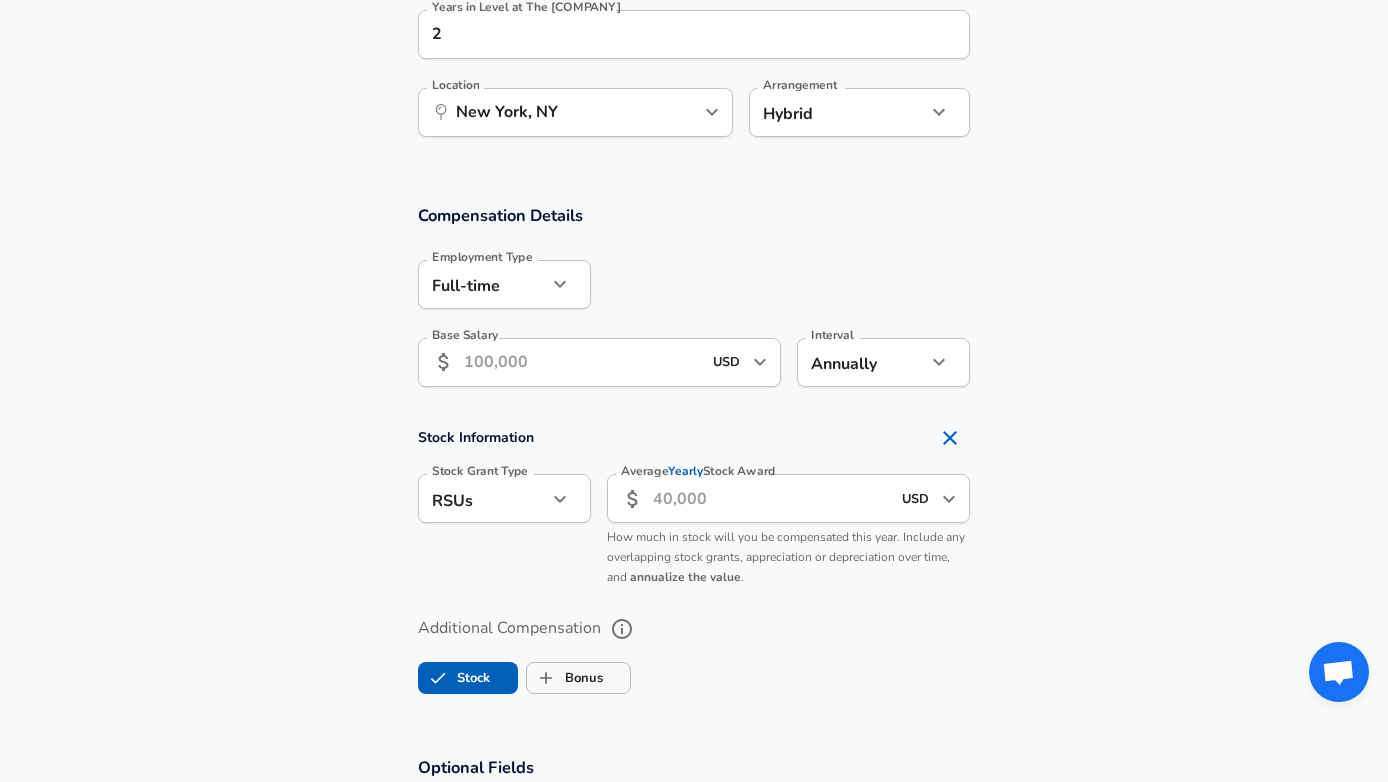 scroll, scrollTop: 1143, scrollLeft: 0, axis: vertical 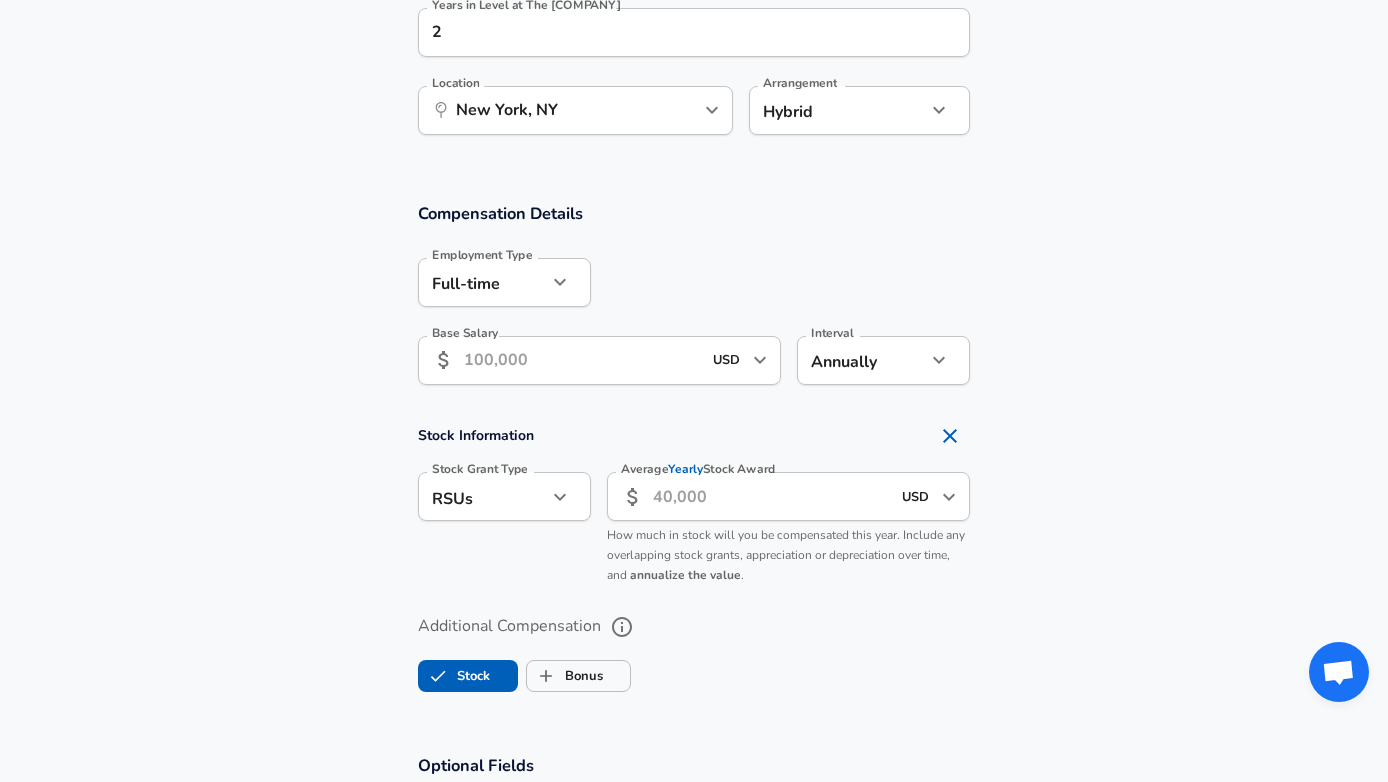 click on "Base Salary" at bounding box center [582, 360] 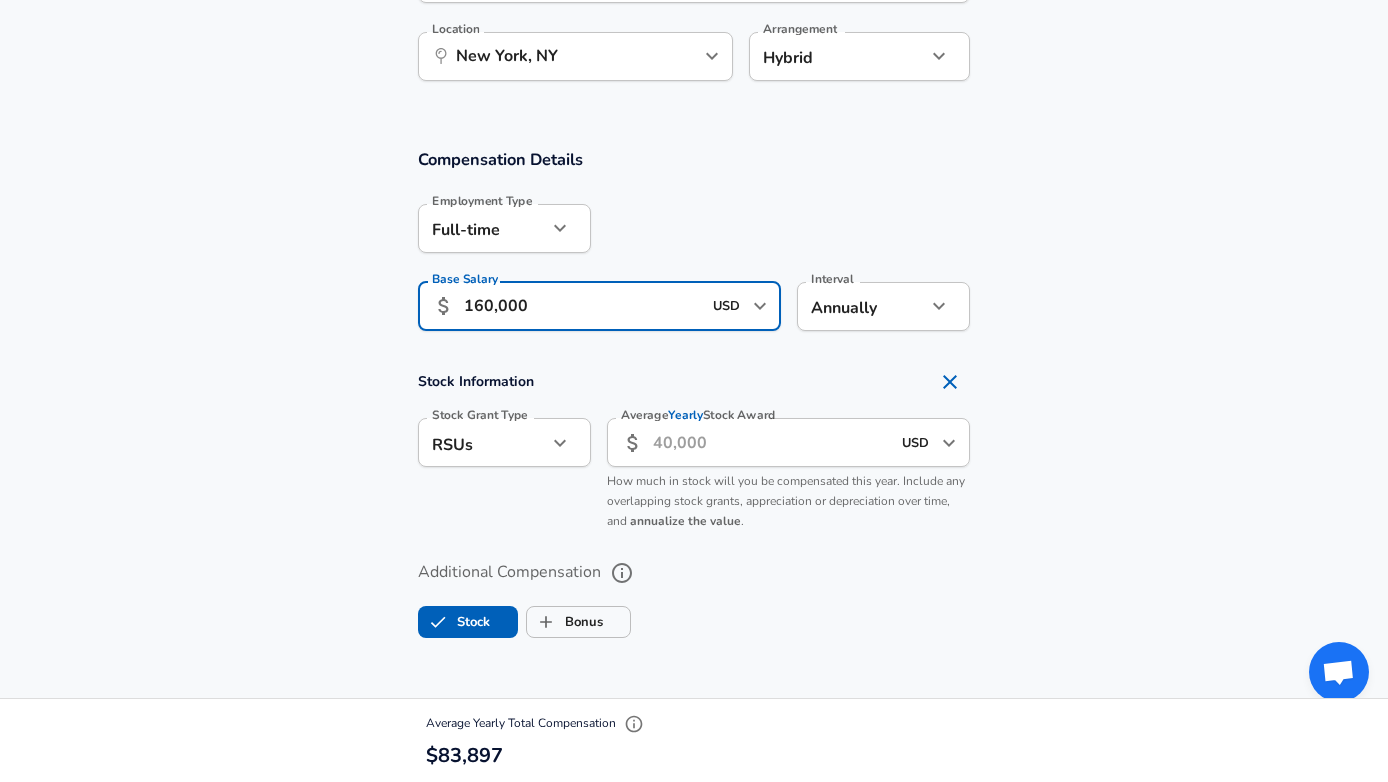 scroll, scrollTop: 1239, scrollLeft: 0, axis: vertical 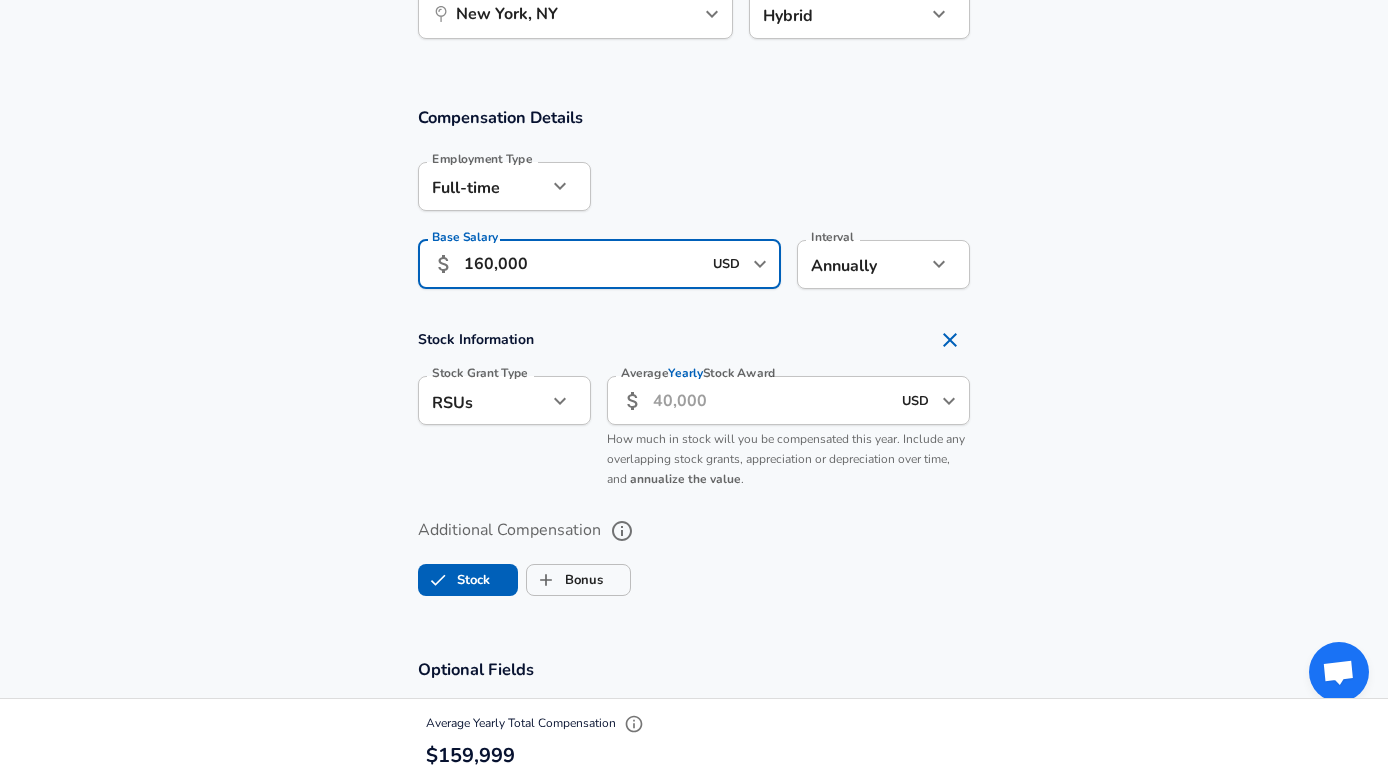 type on "160,000" 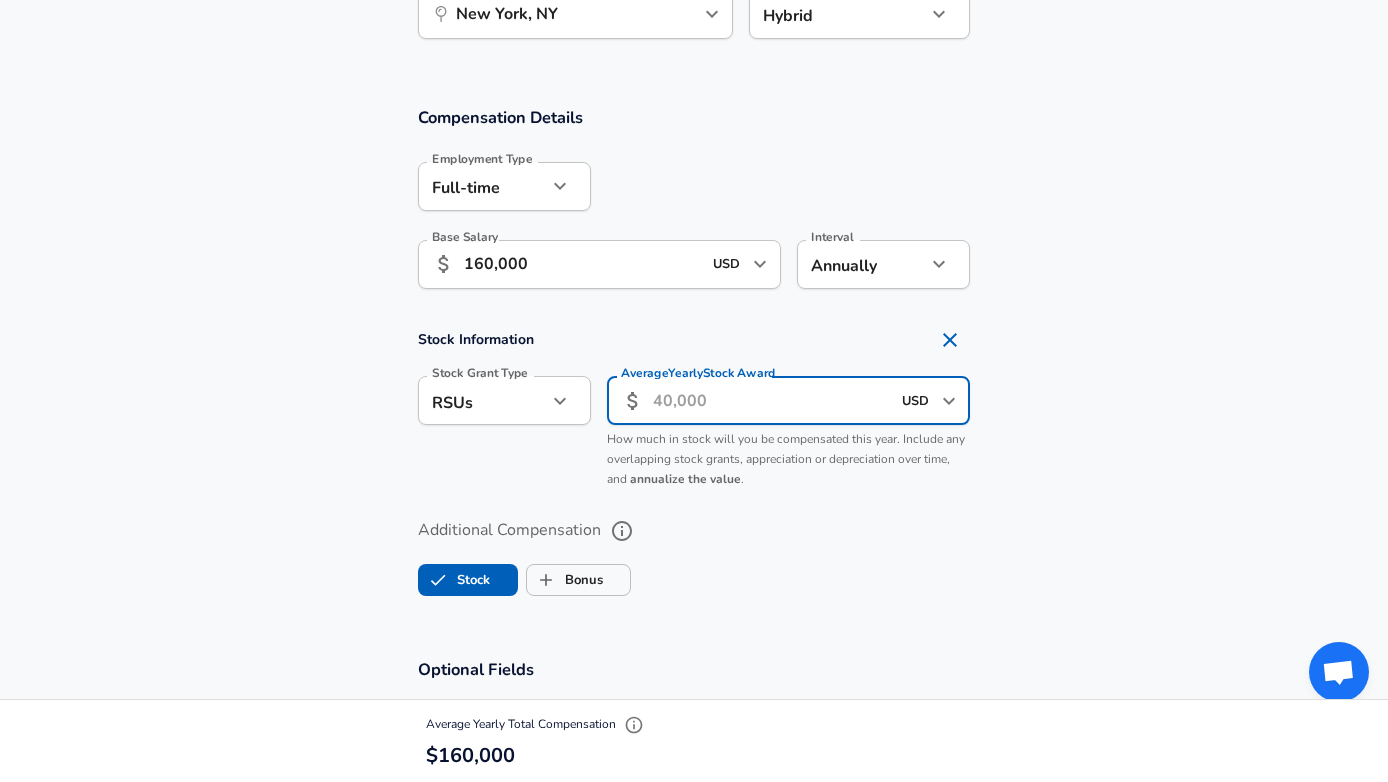 click on "Average  Yearly  Stock Award" at bounding box center [771, 400] 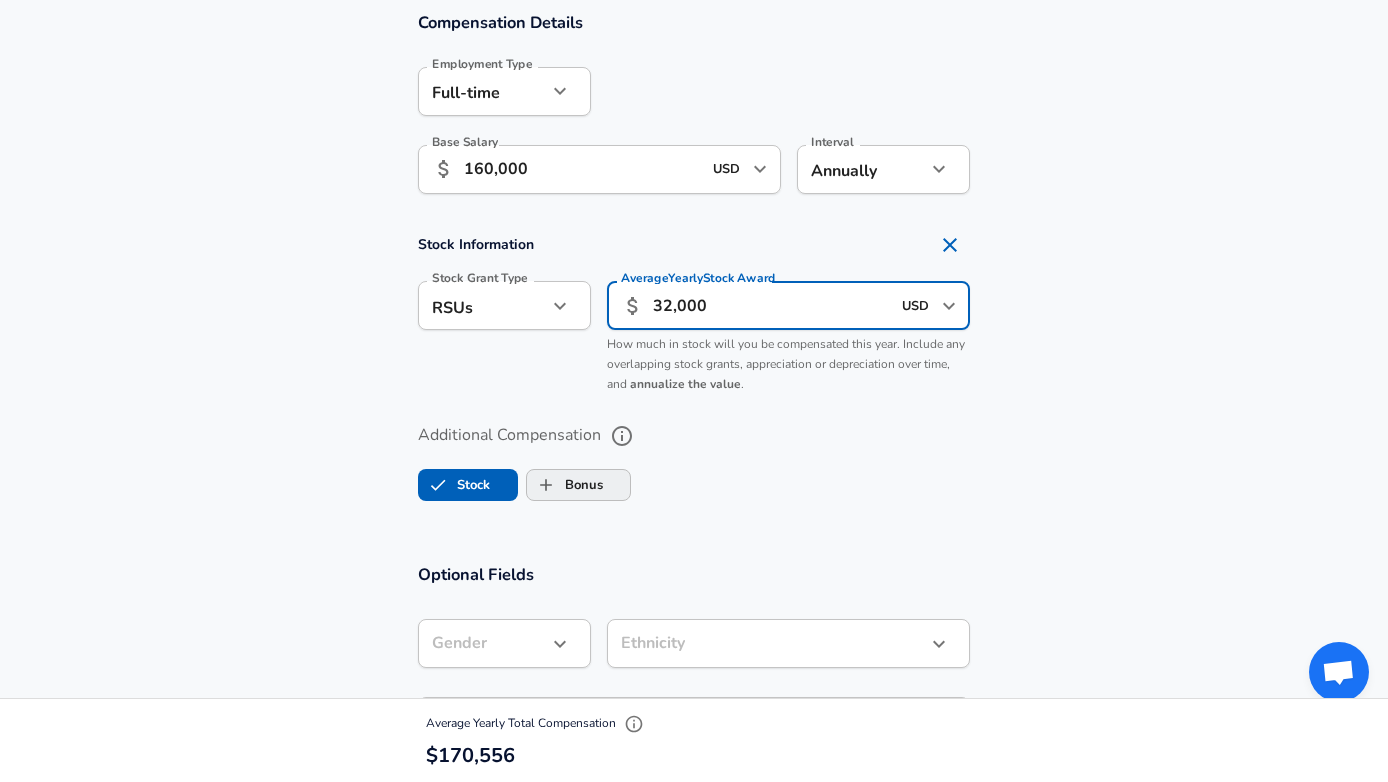 scroll, scrollTop: 1348, scrollLeft: 0, axis: vertical 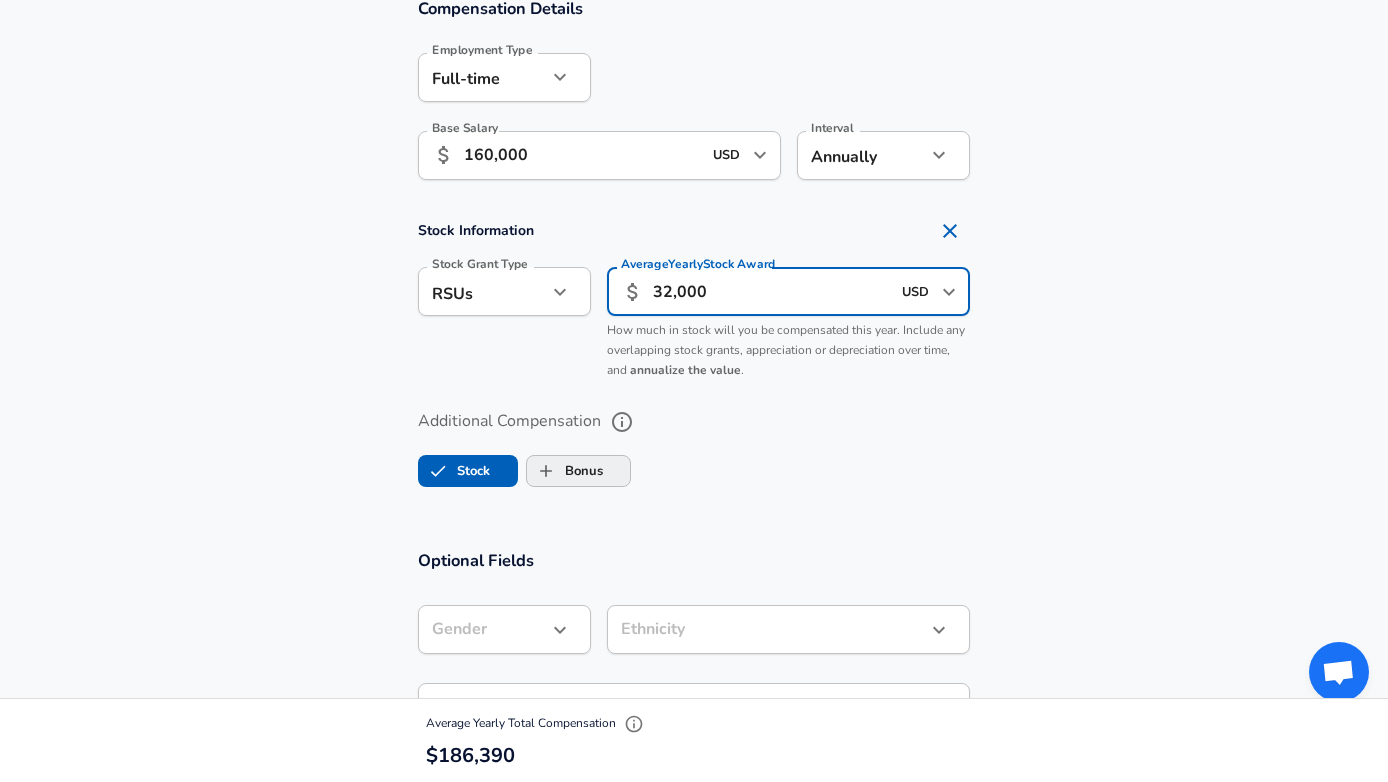 type on "32,000" 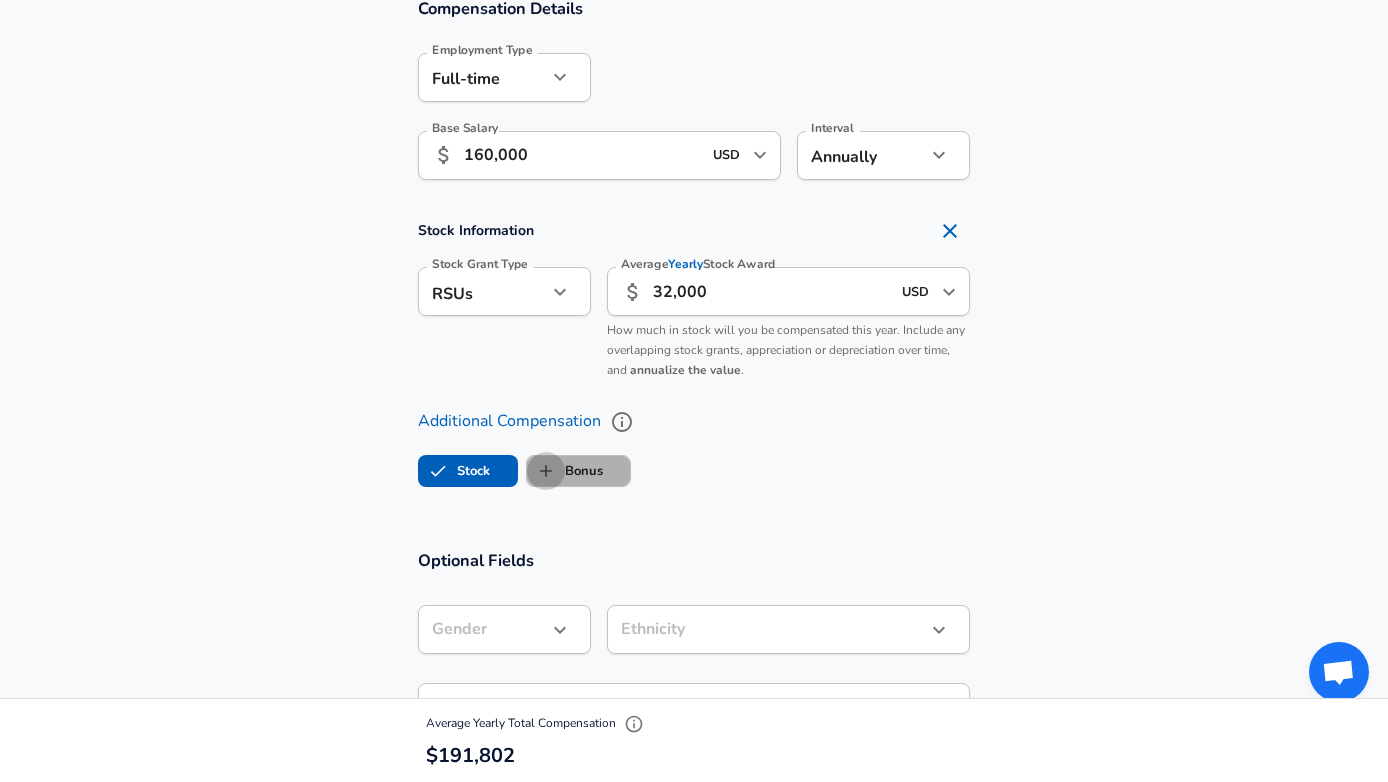 click on "Bonus" at bounding box center (546, 471) 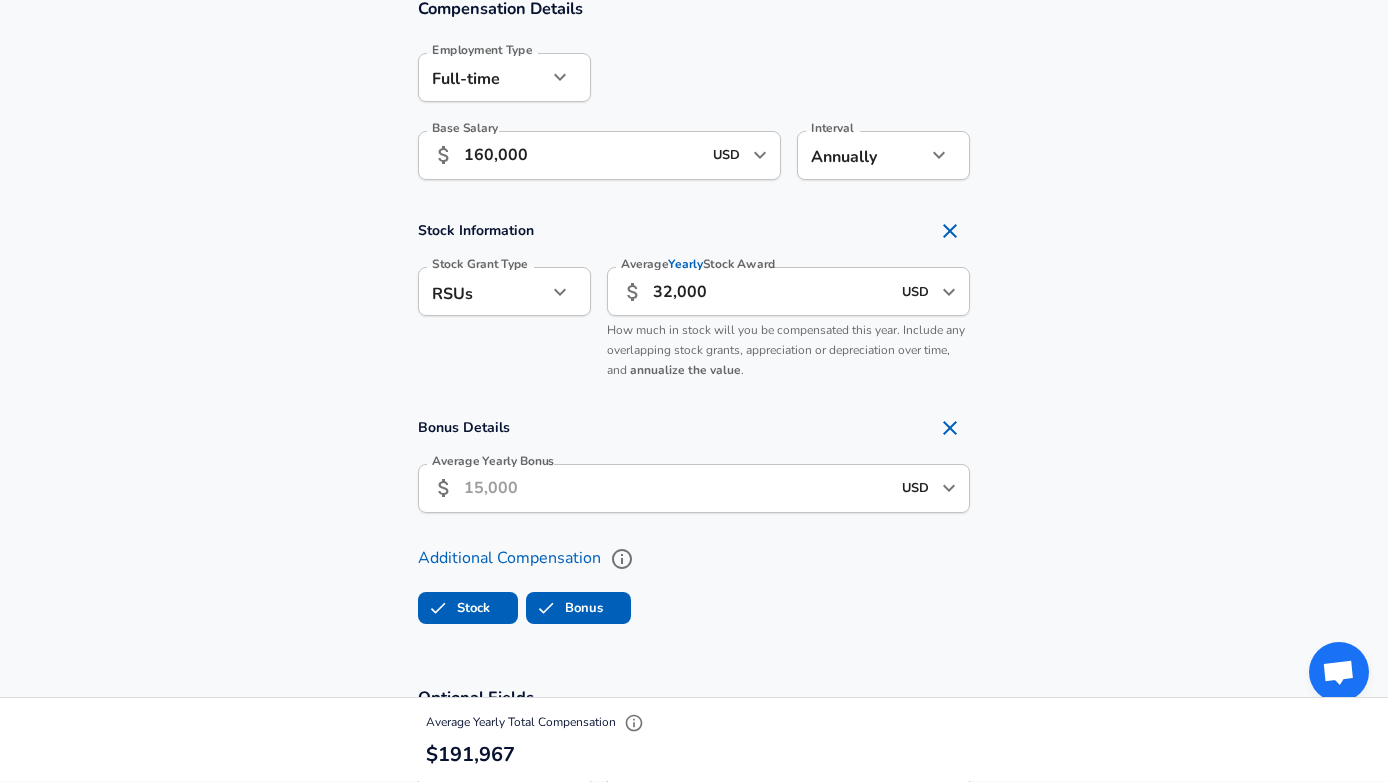 checkbox on "true" 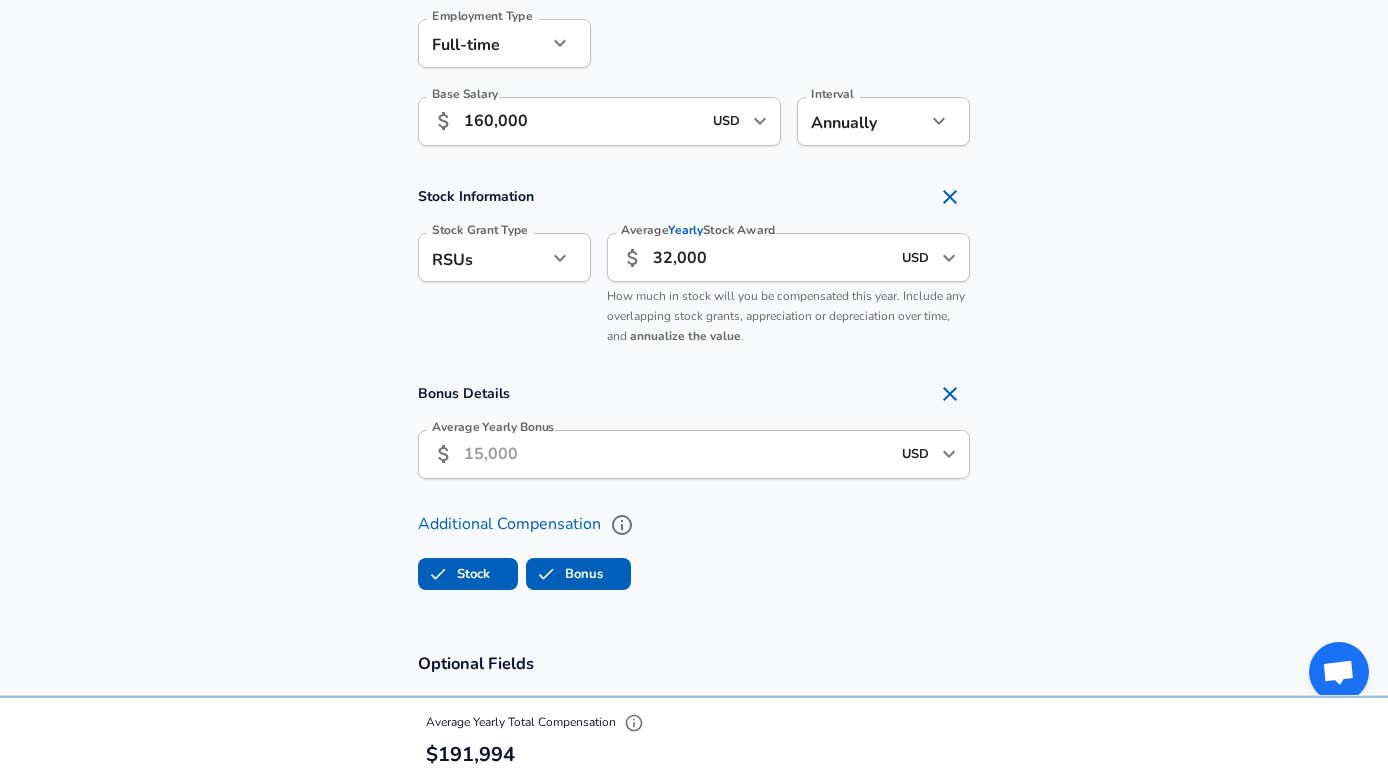 scroll, scrollTop: 1385, scrollLeft: 0, axis: vertical 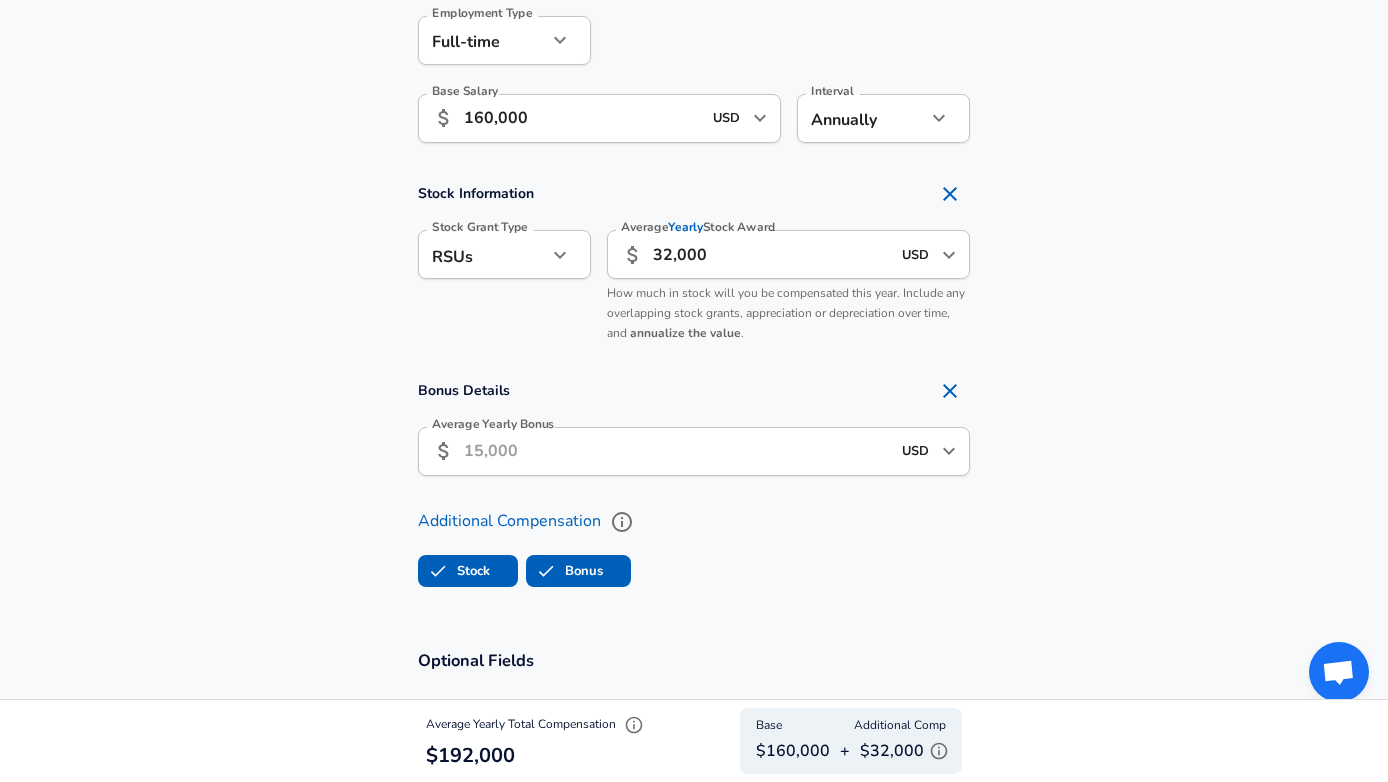 click on "Average Yearly Bonus" at bounding box center [677, 451] 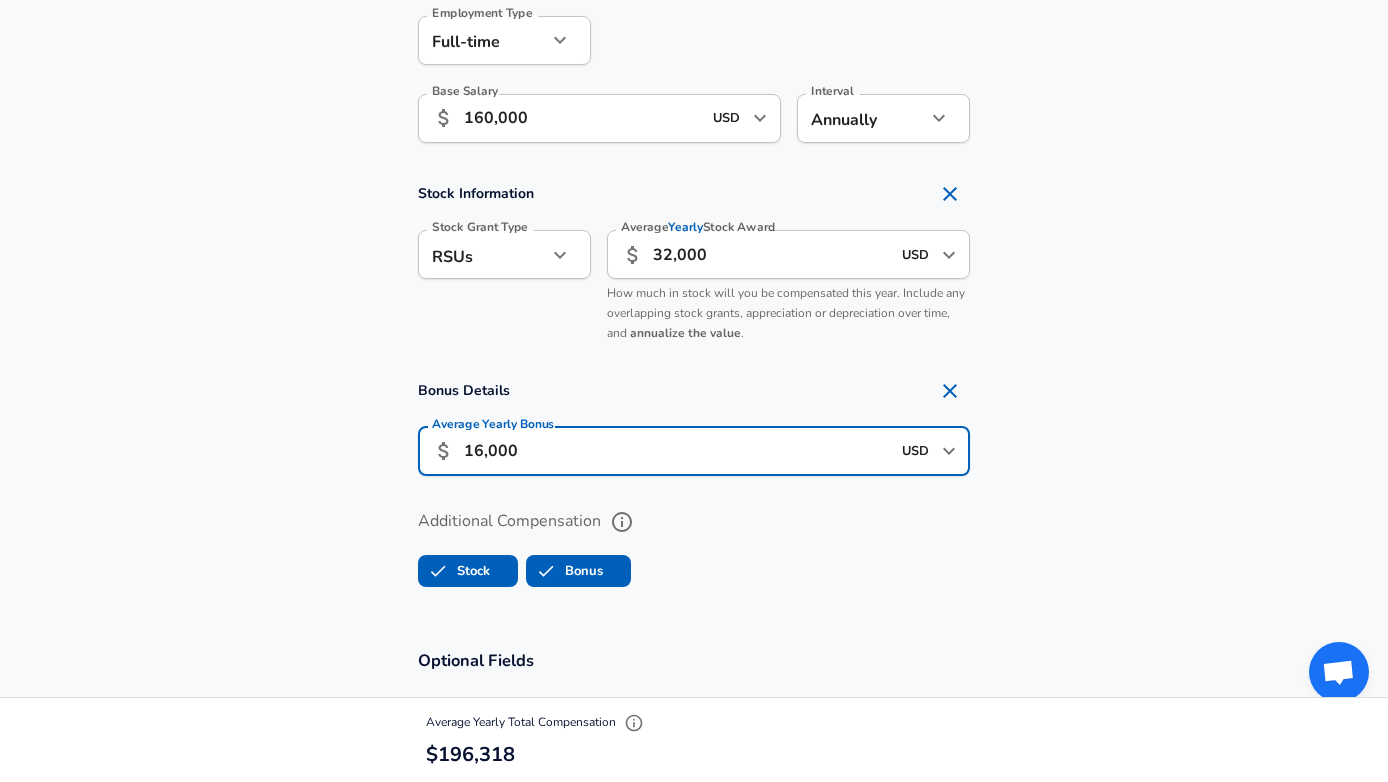 type on "16,000" 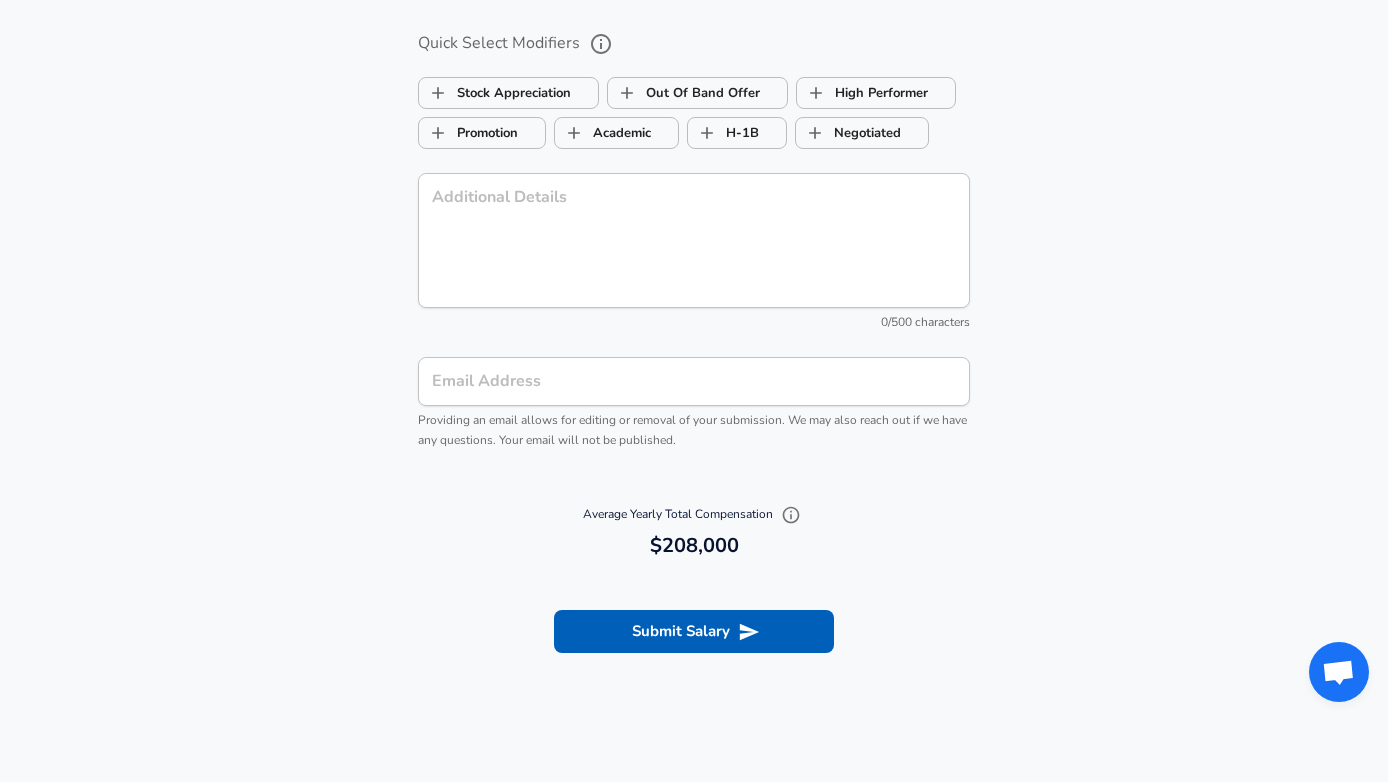 scroll, scrollTop: 2222, scrollLeft: 0, axis: vertical 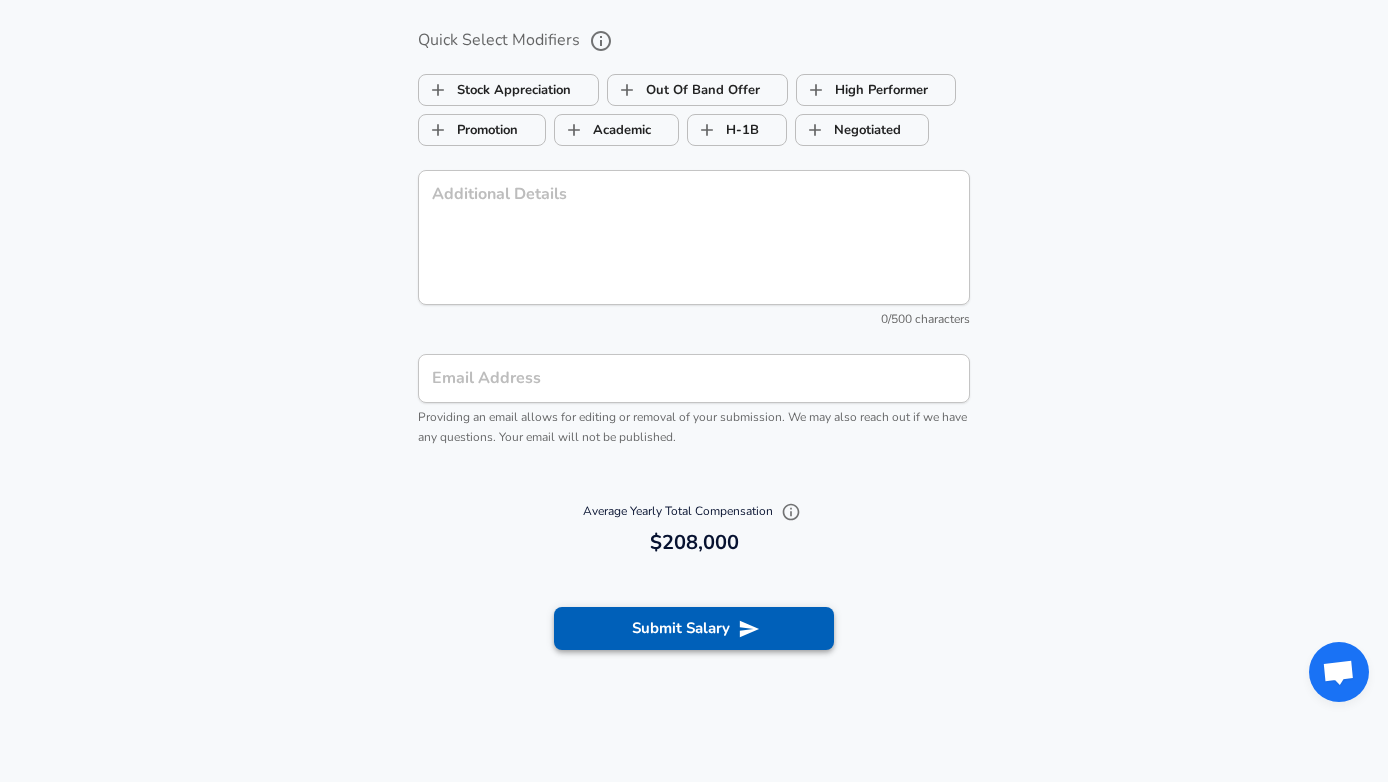 click 